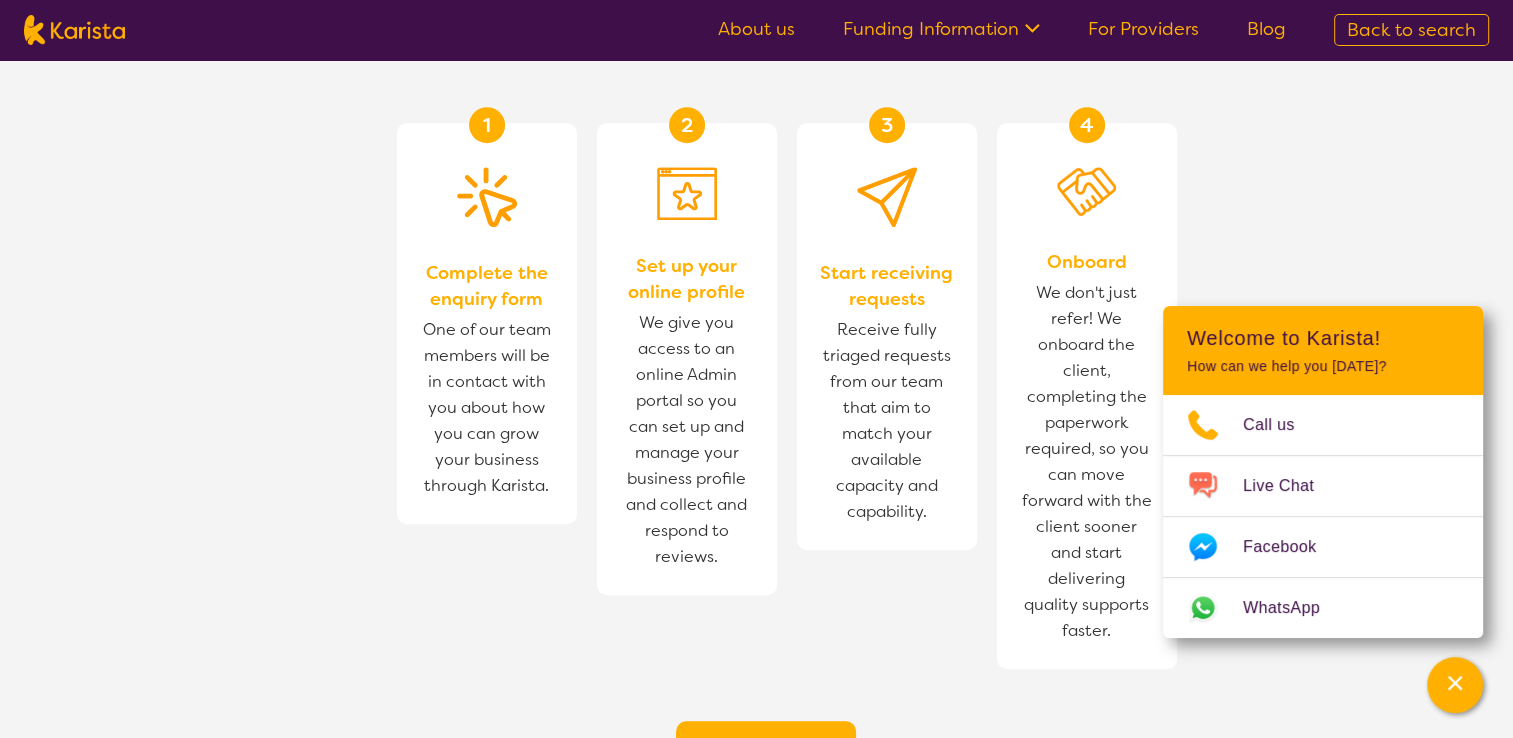 scroll, scrollTop: 1500, scrollLeft: 0, axis: vertical 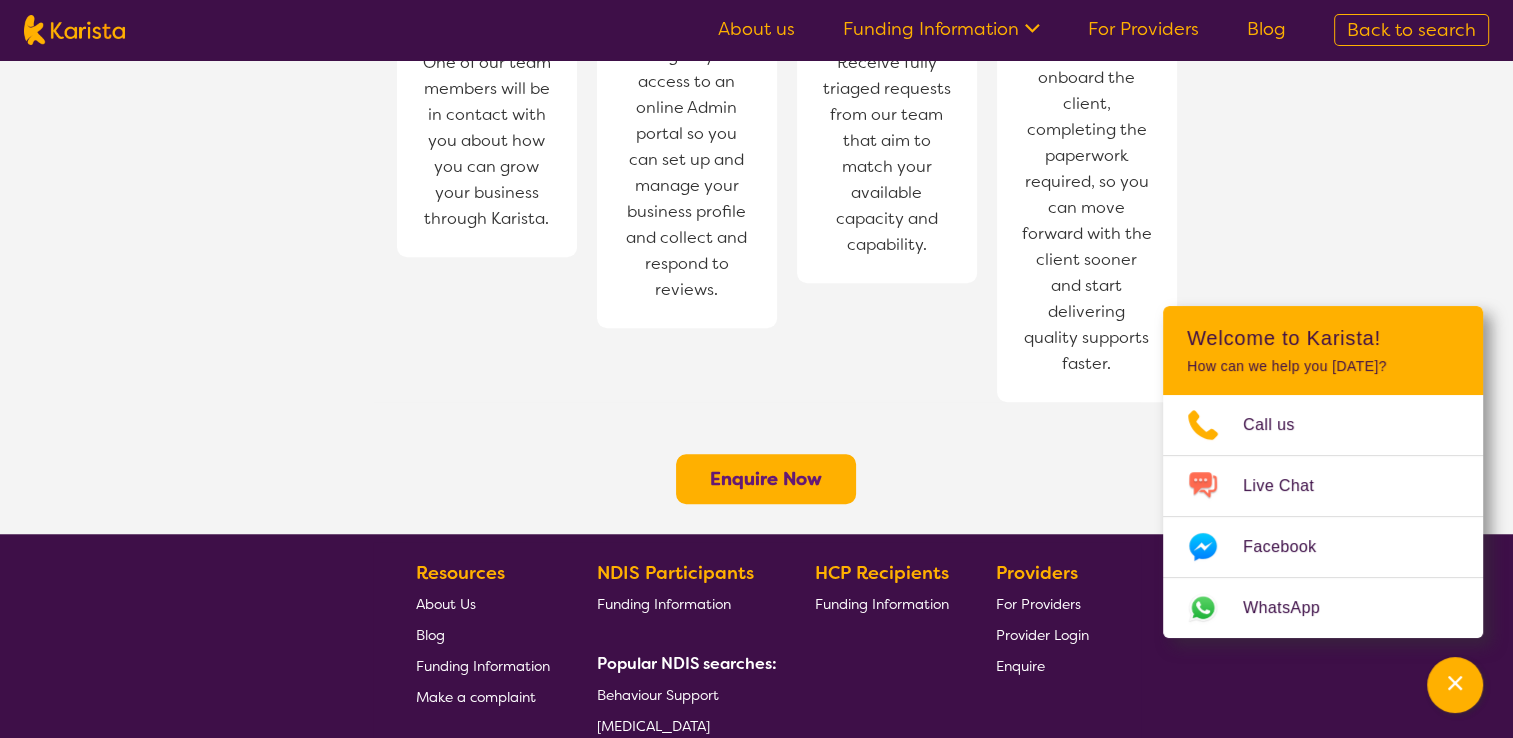 click on "Enquire Now" at bounding box center (766, 479) 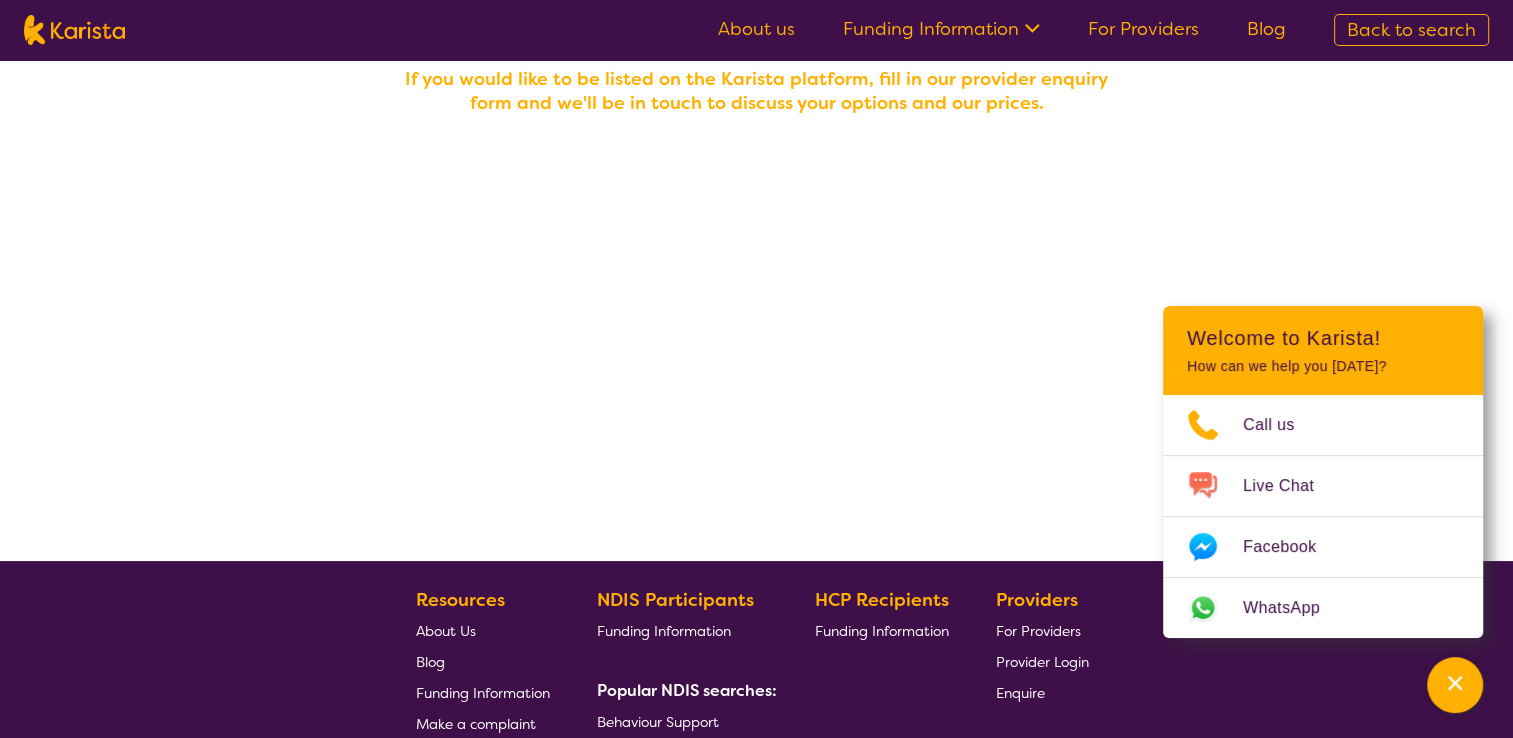scroll, scrollTop: 9, scrollLeft: 0, axis: vertical 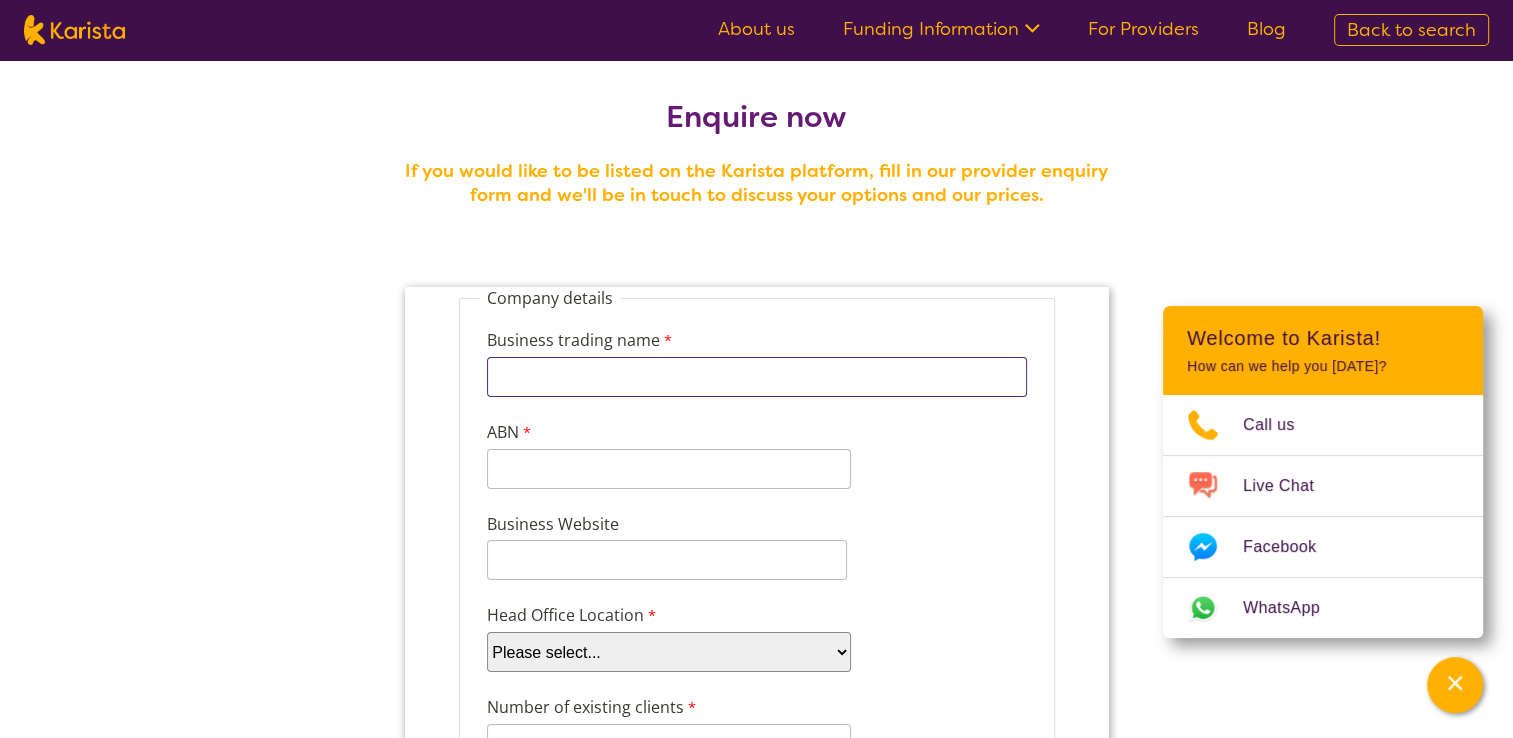 click on "Business trading name" at bounding box center (756, 377) 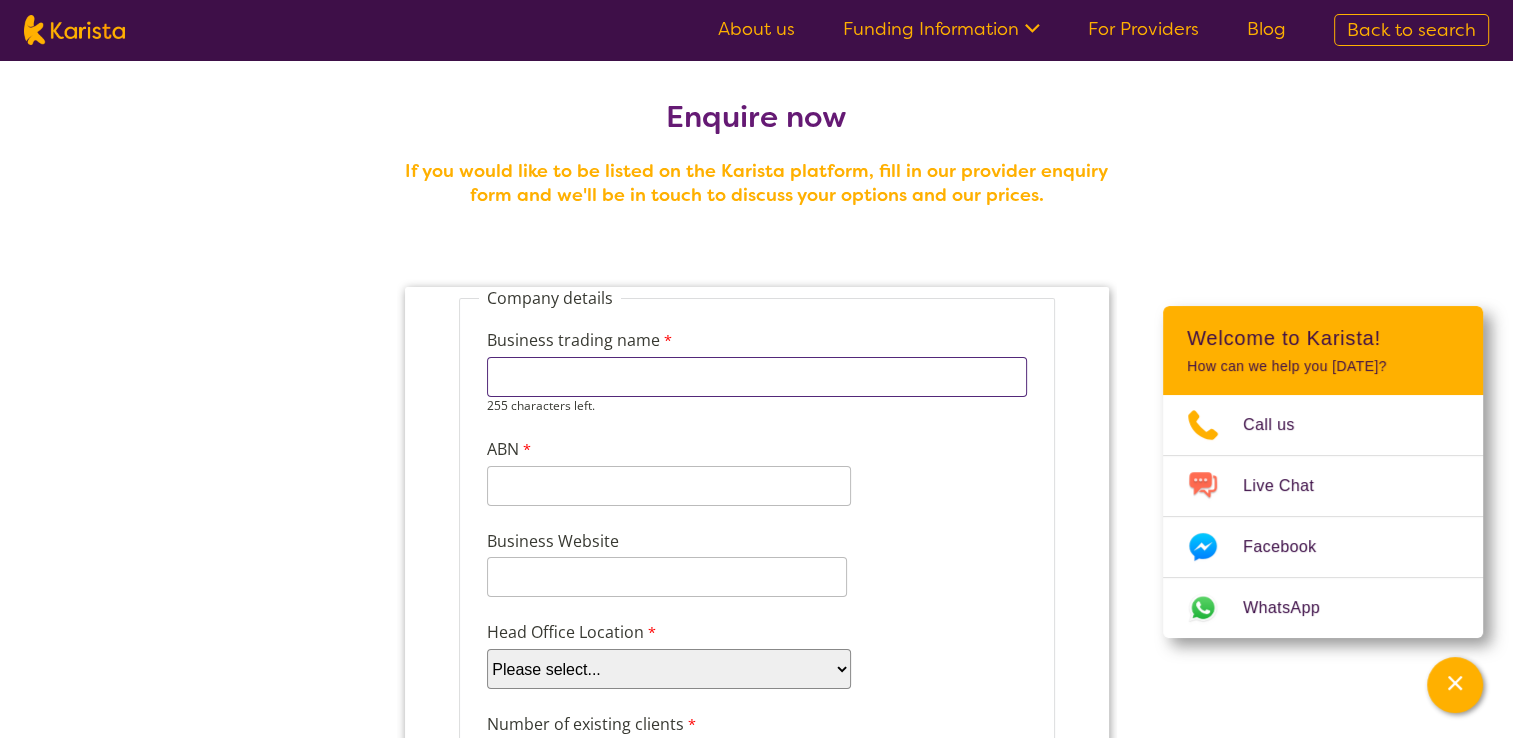 type on "Prime care and Share" 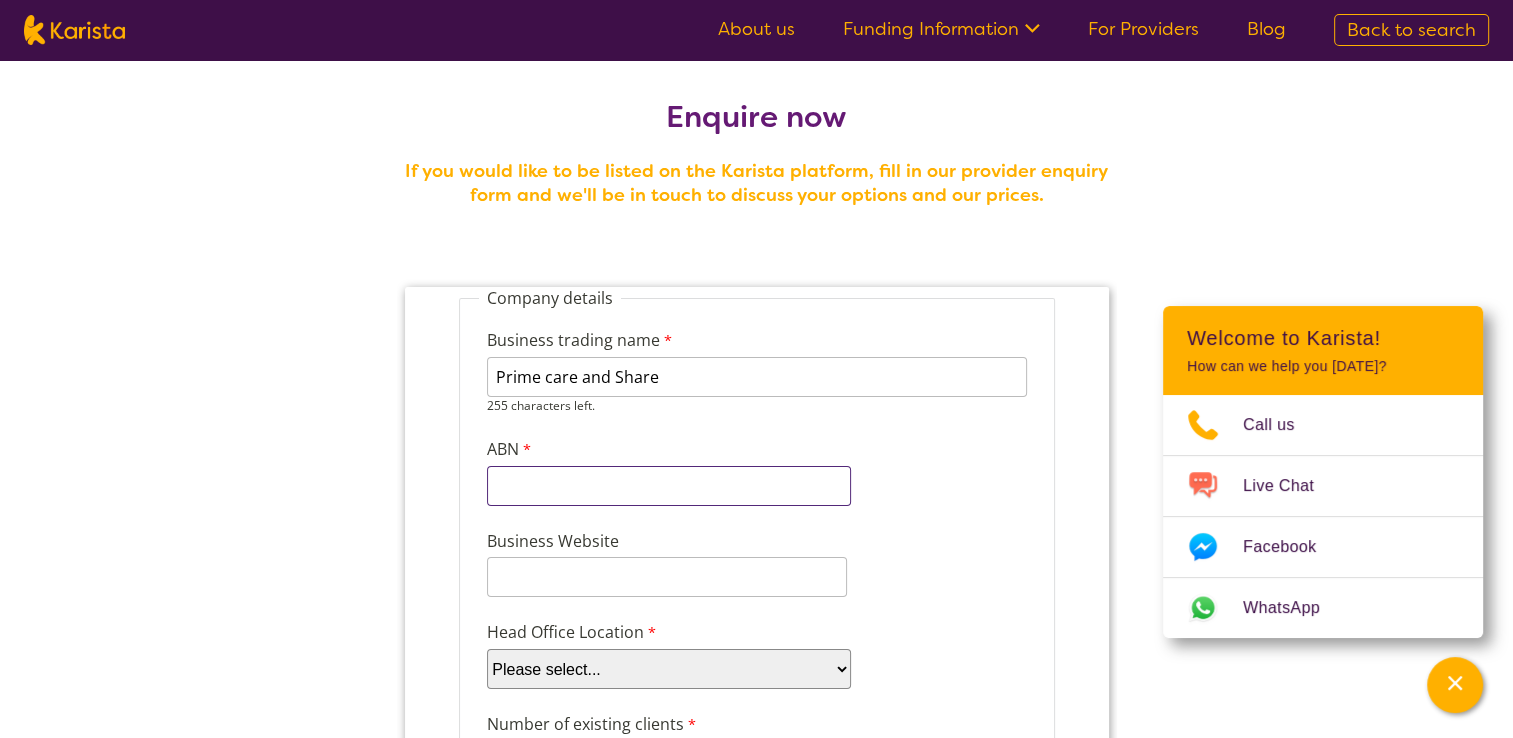 type on "24086519299" 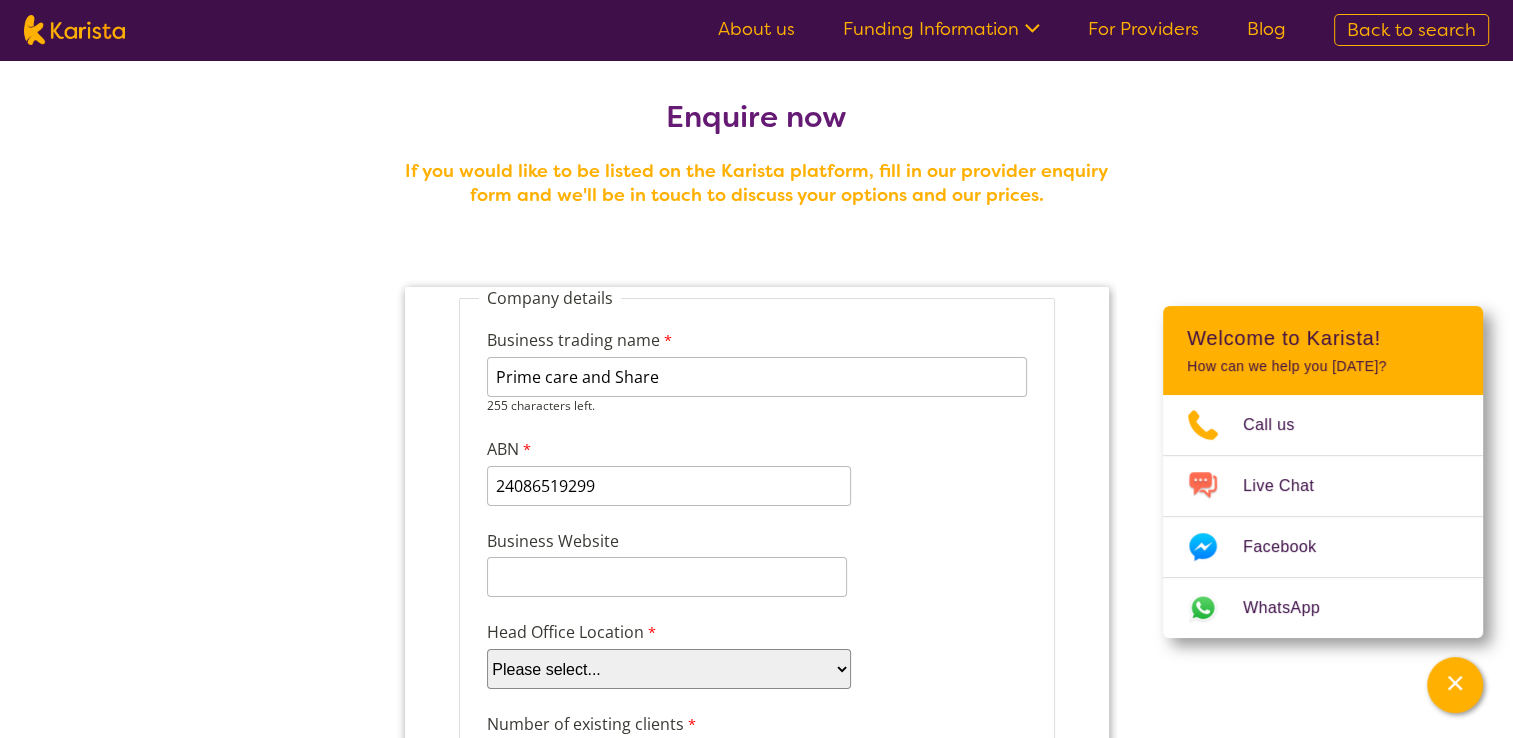 type on "www.primecareandshare.com.au" 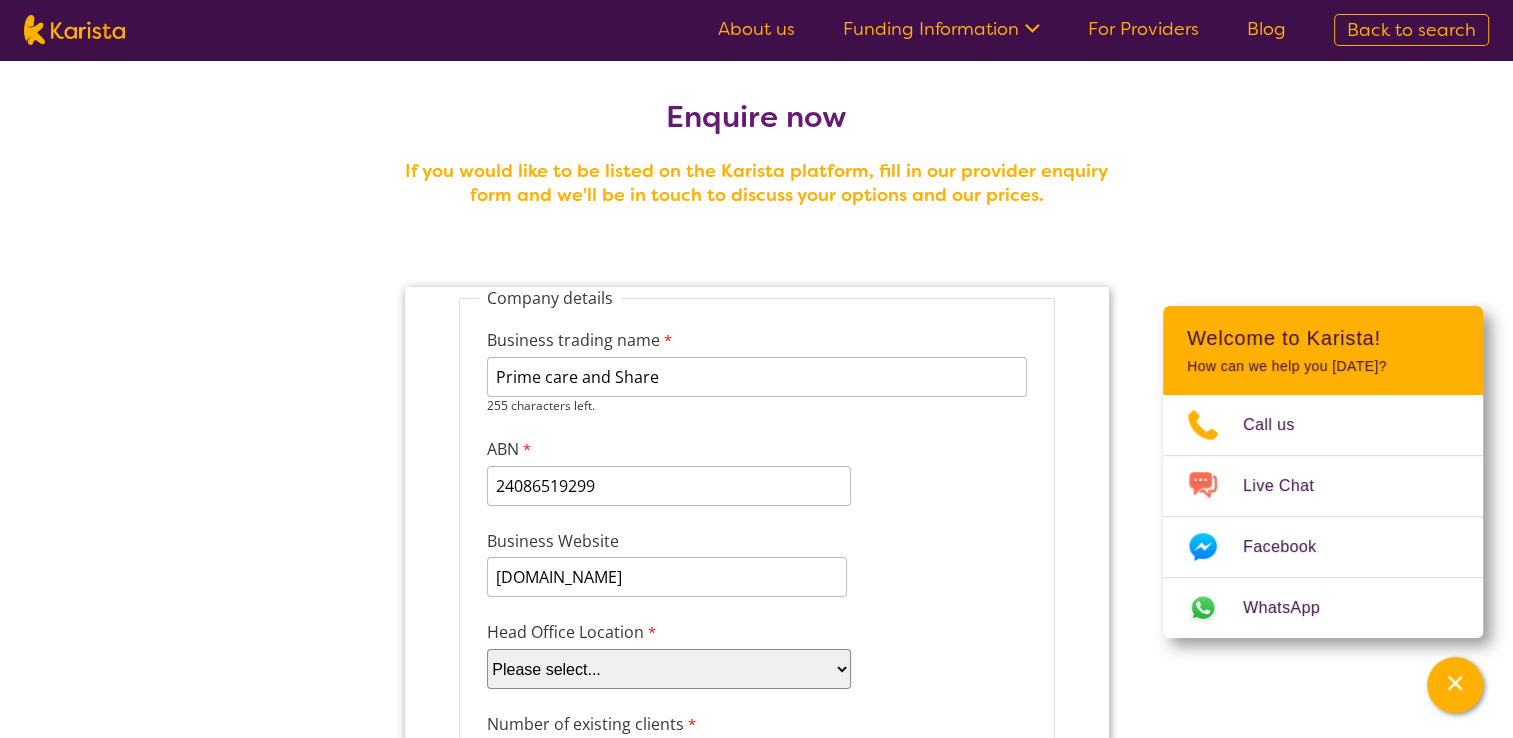 select on "tfa_97" 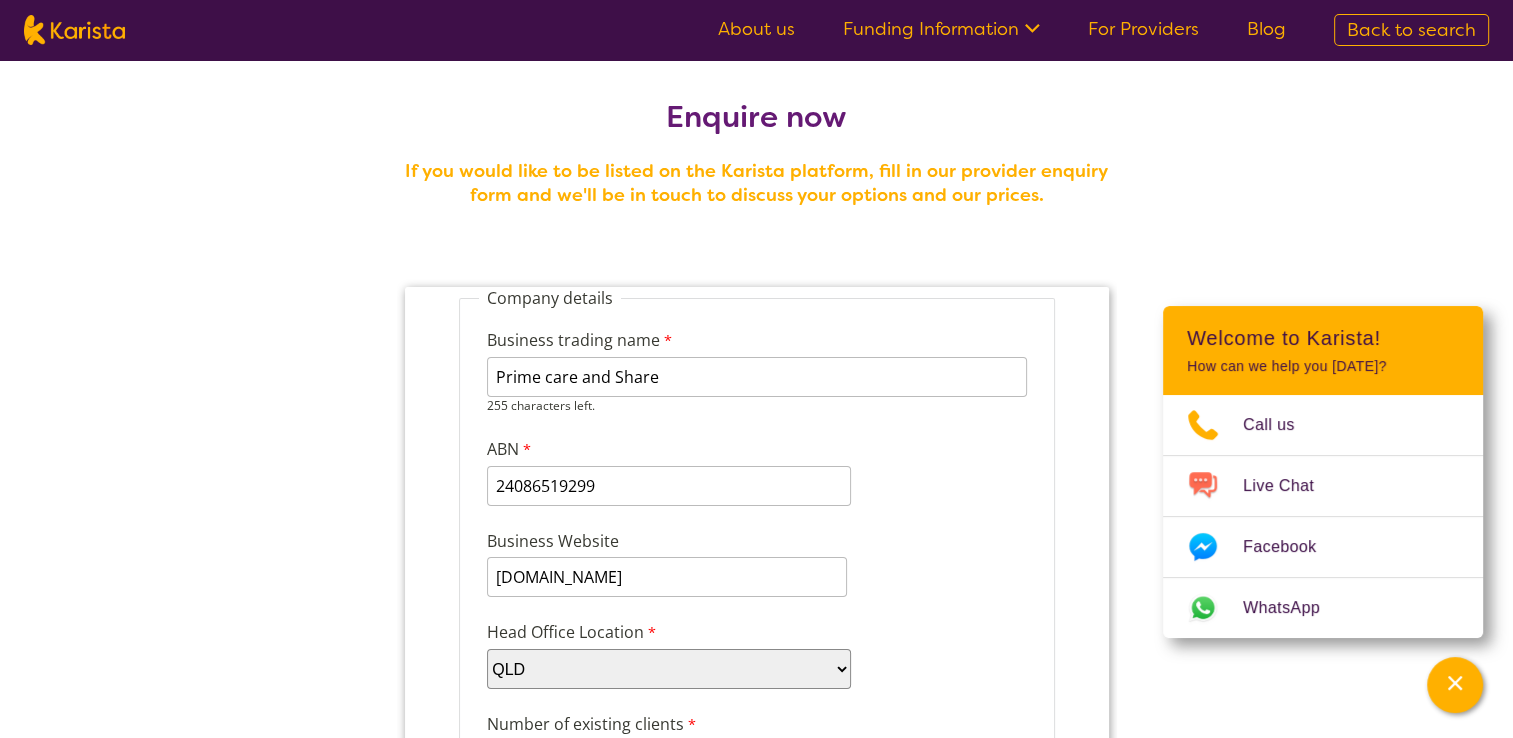 type on "1" 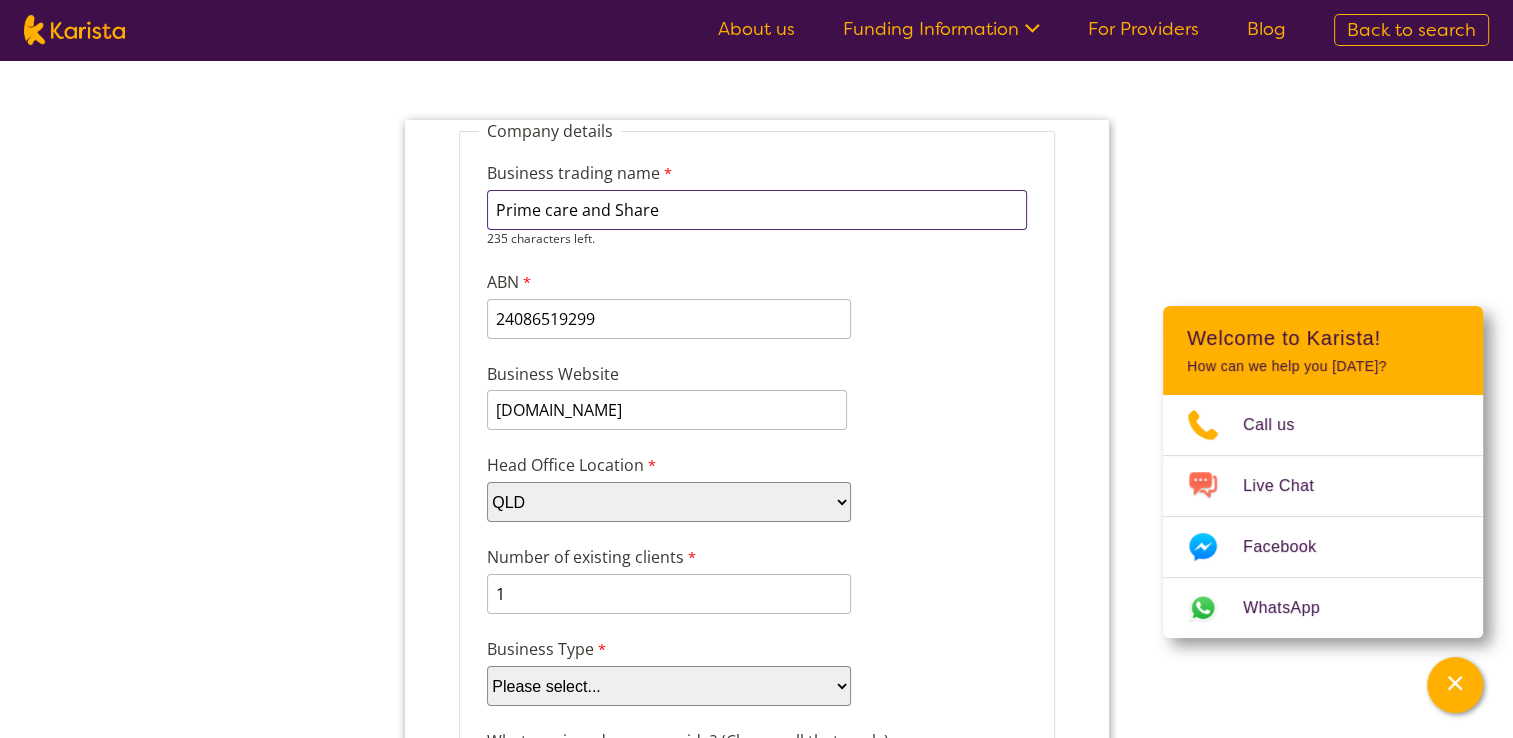 scroll, scrollTop: 209, scrollLeft: 0, axis: vertical 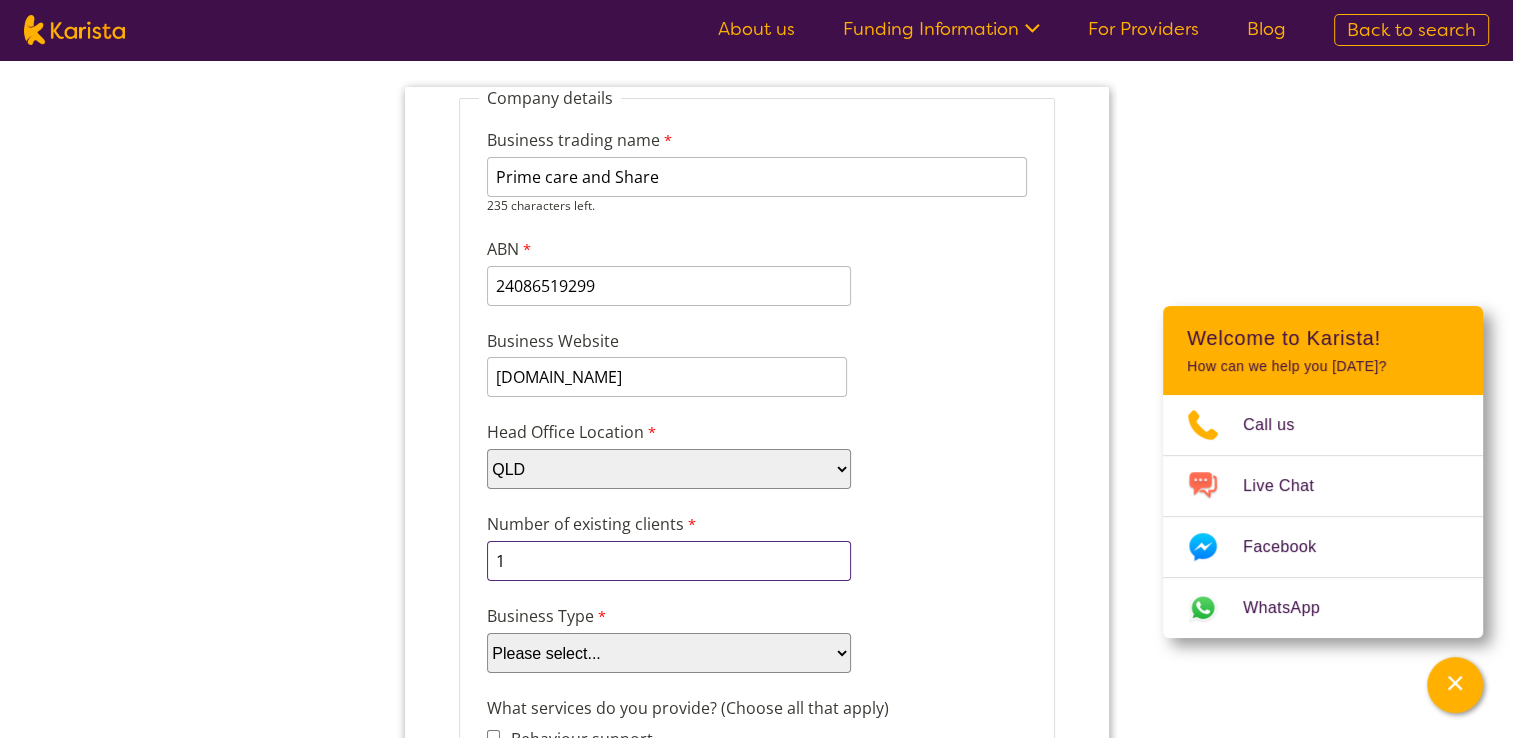 click on "1 7 characters left." at bounding box center [668, 561] 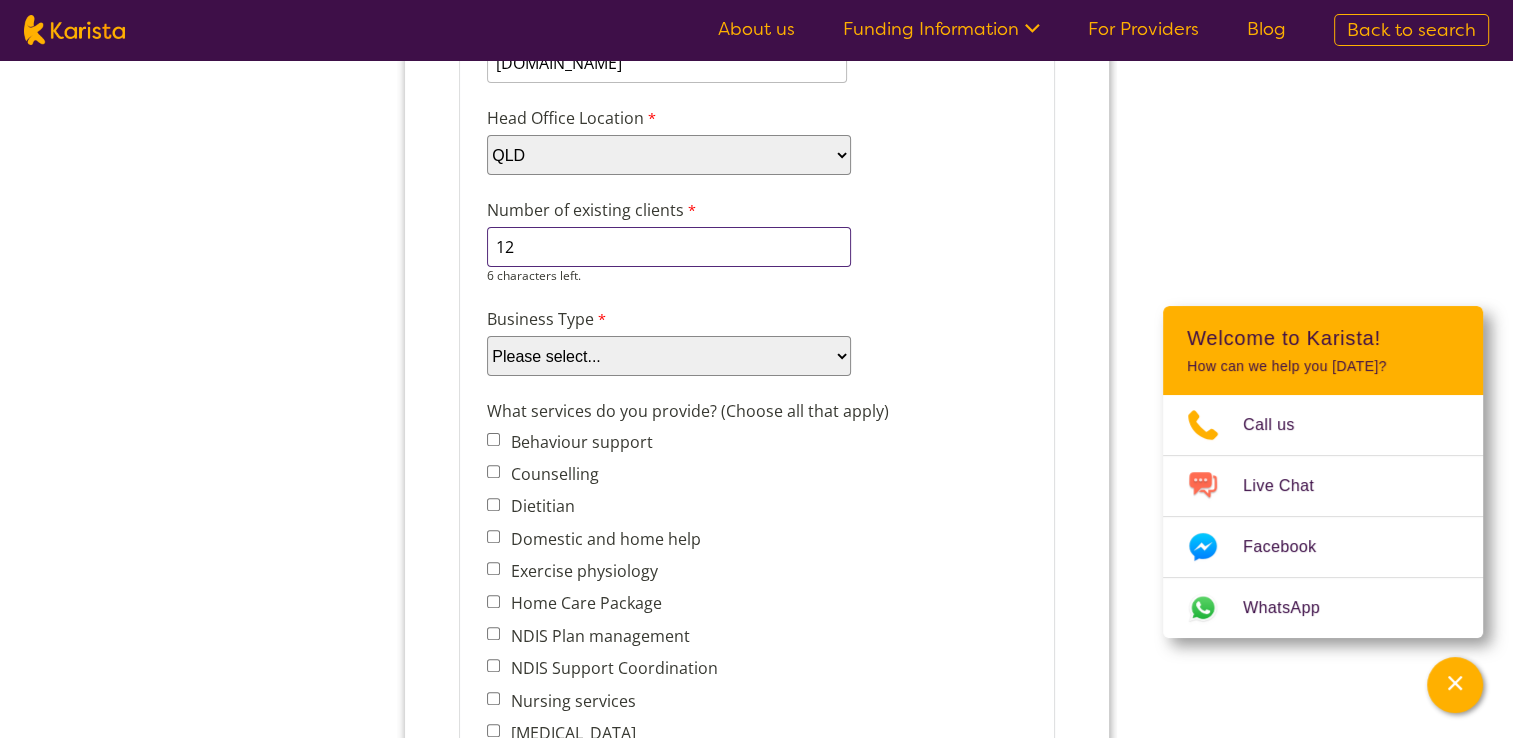 scroll, scrollTop: 509, scrollLeft: 0, axis: vertical 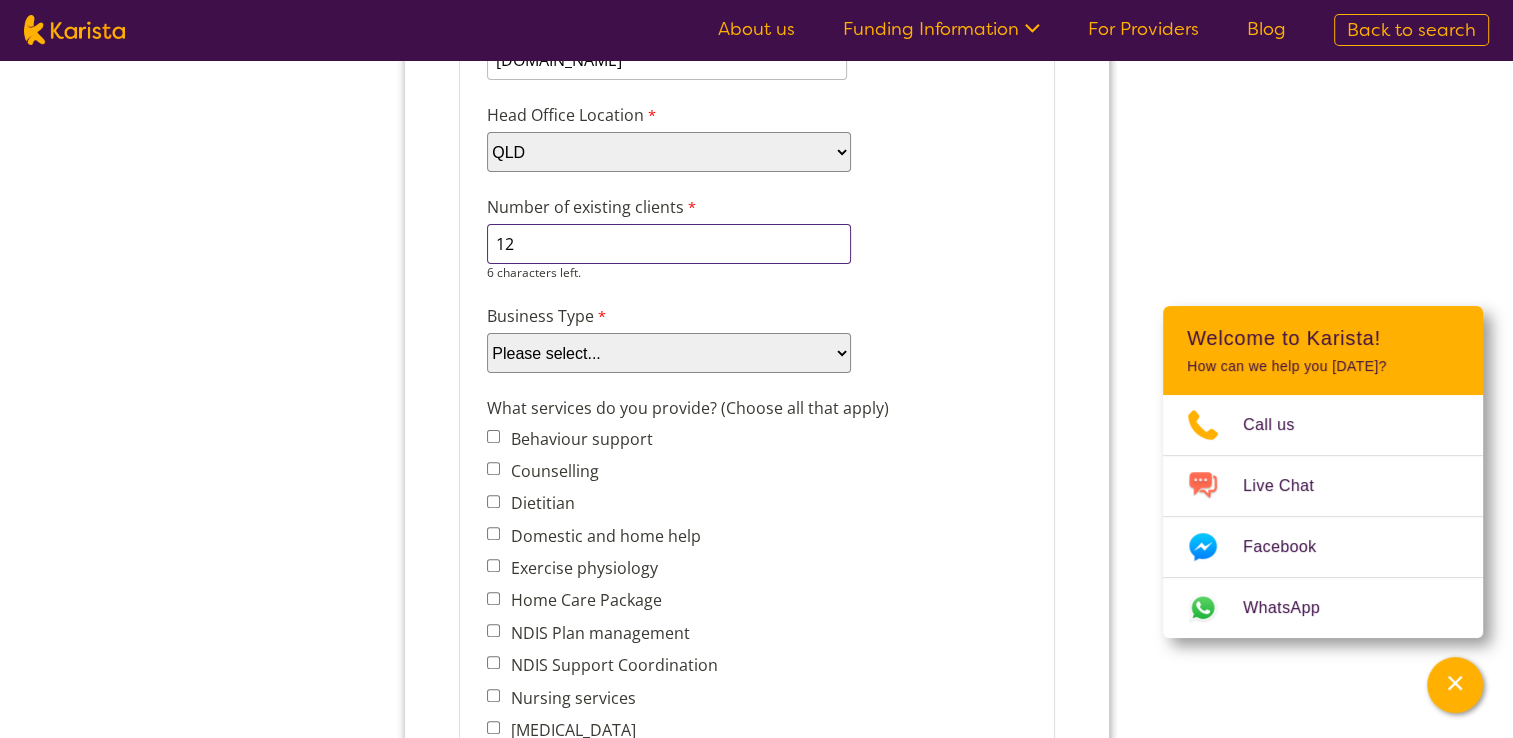 type on "12" 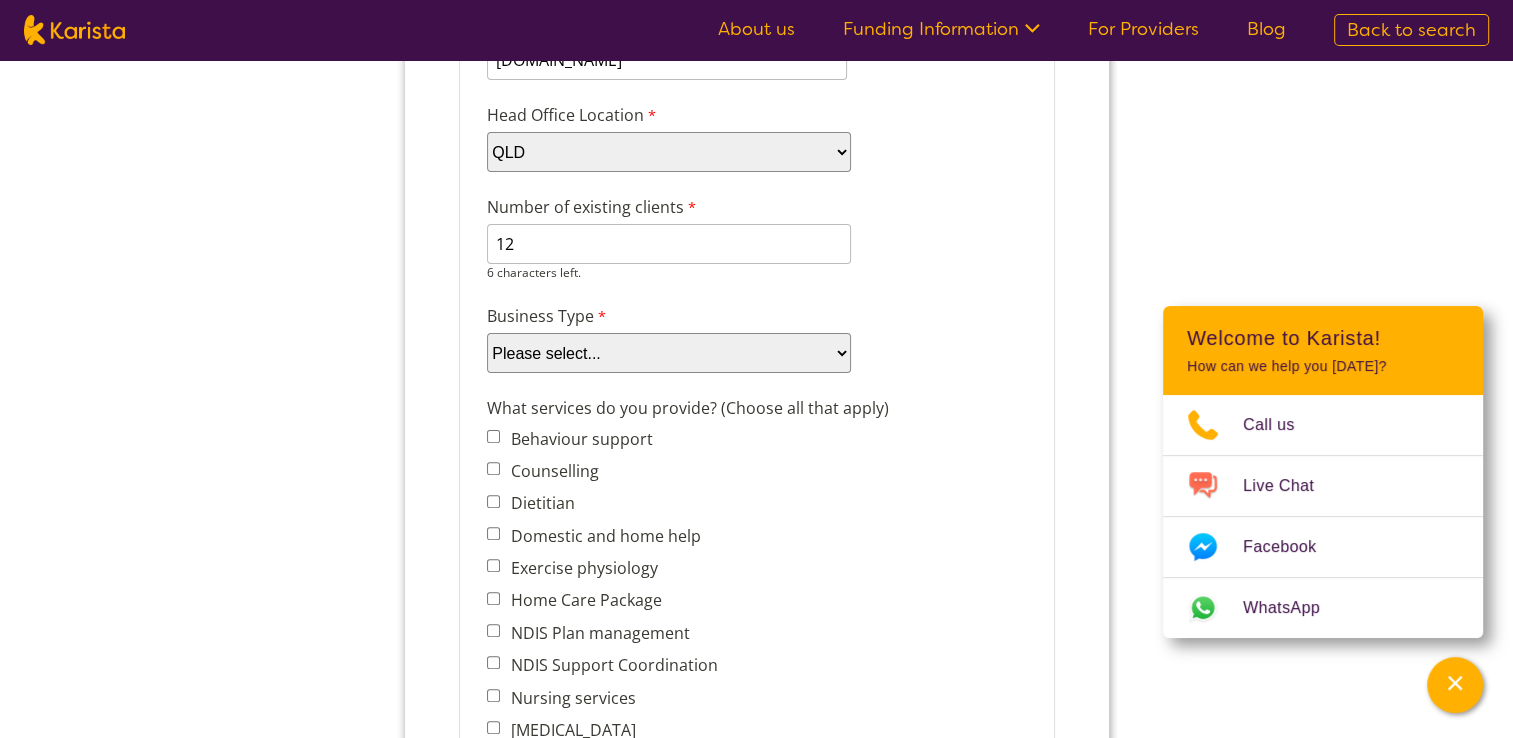click on "Please select...
Company
Individual/Sole Trader
Other (please specify)" at bounding box center [668, 353] 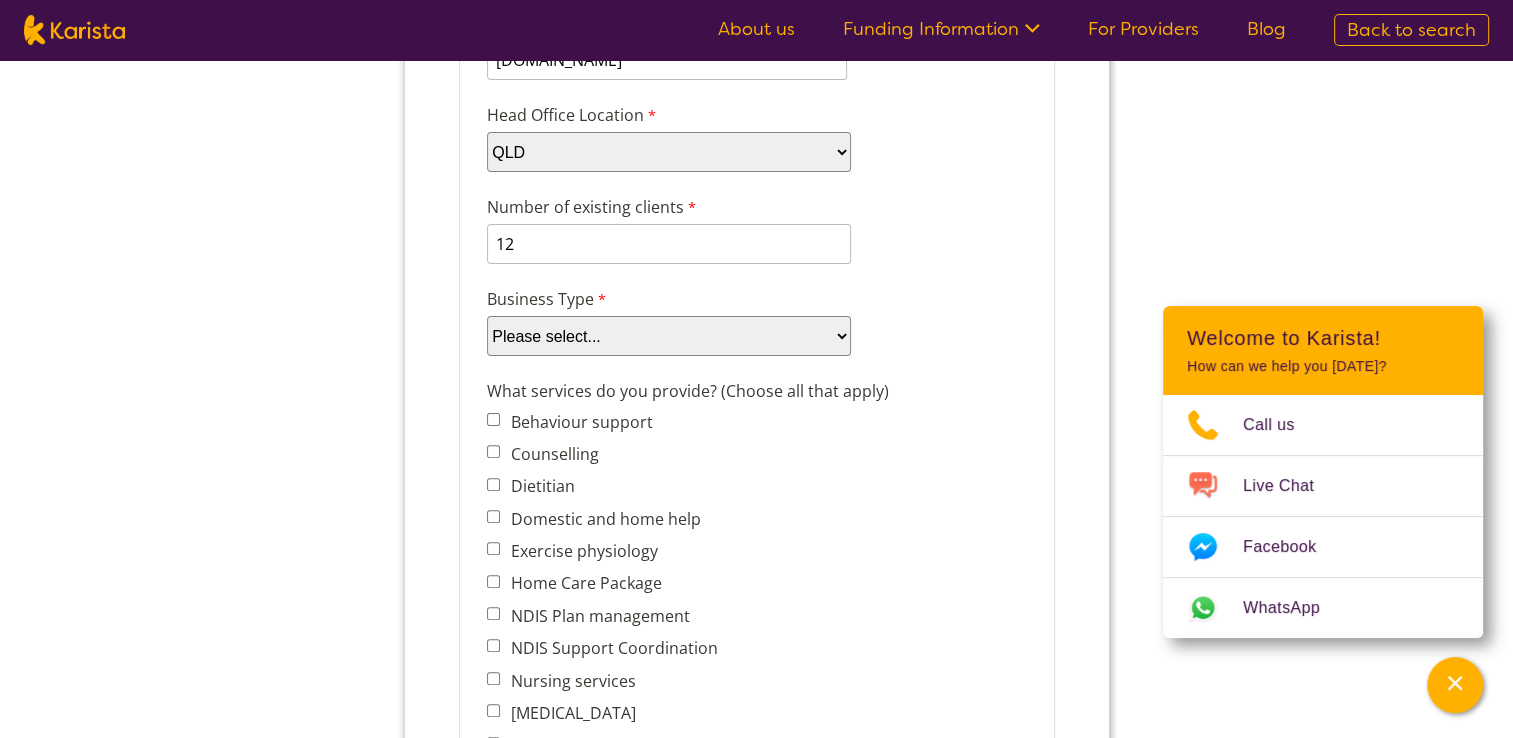 select on "tfa_87" 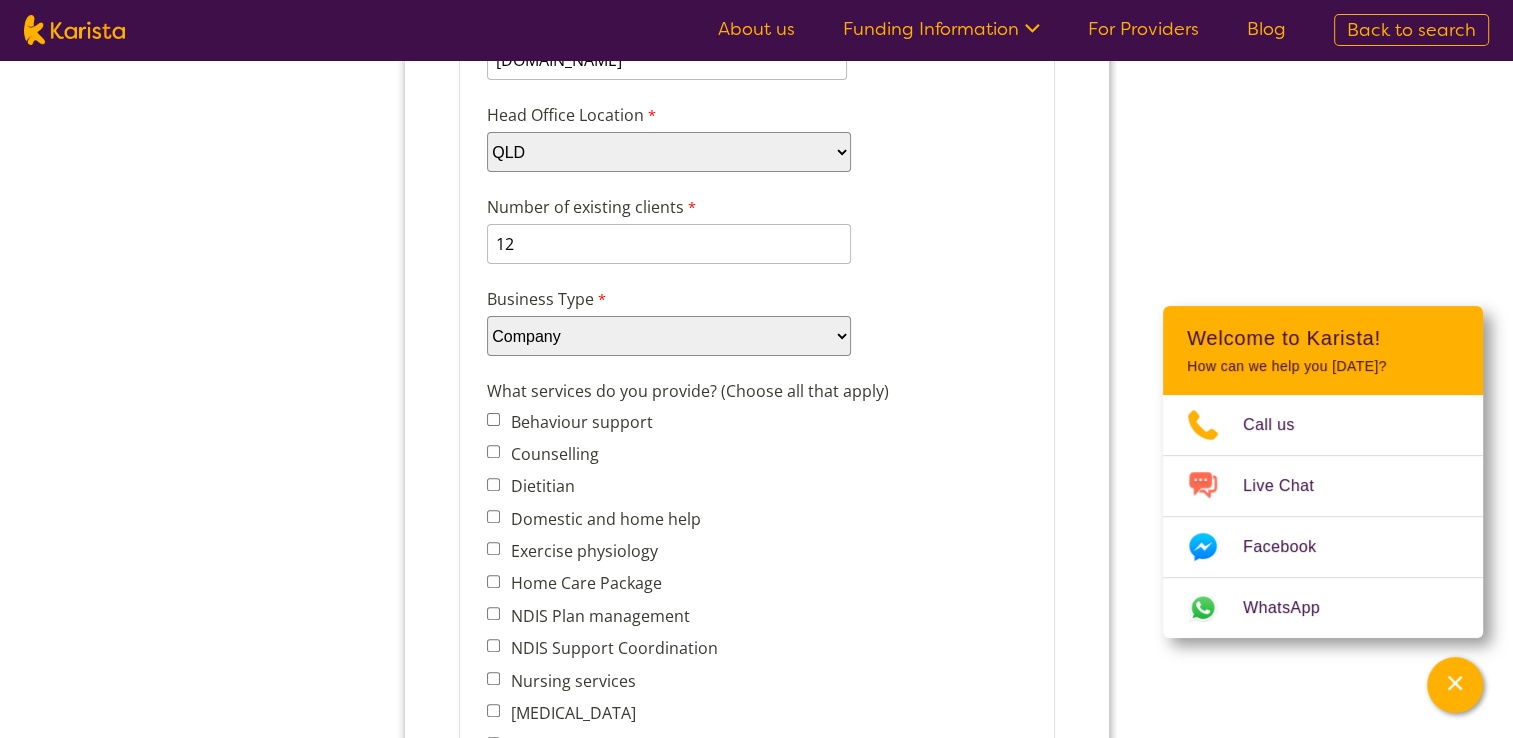 click on "Please select...
Company
Individual/Sole Trader
Other (please specify)" at bounding box center [668, 336] 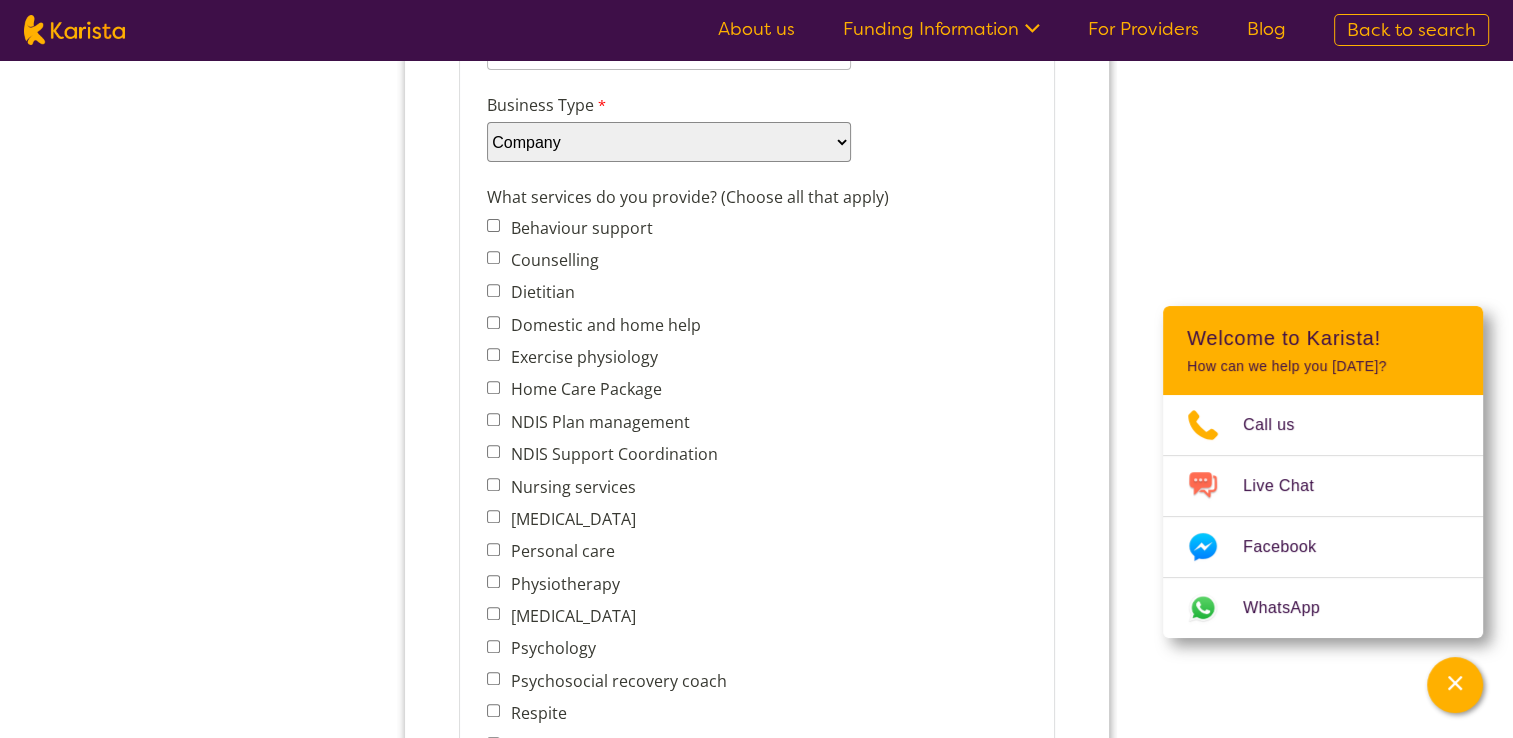 scroll, scrollTop: 709, scrollLeft: 0, axis: vertical 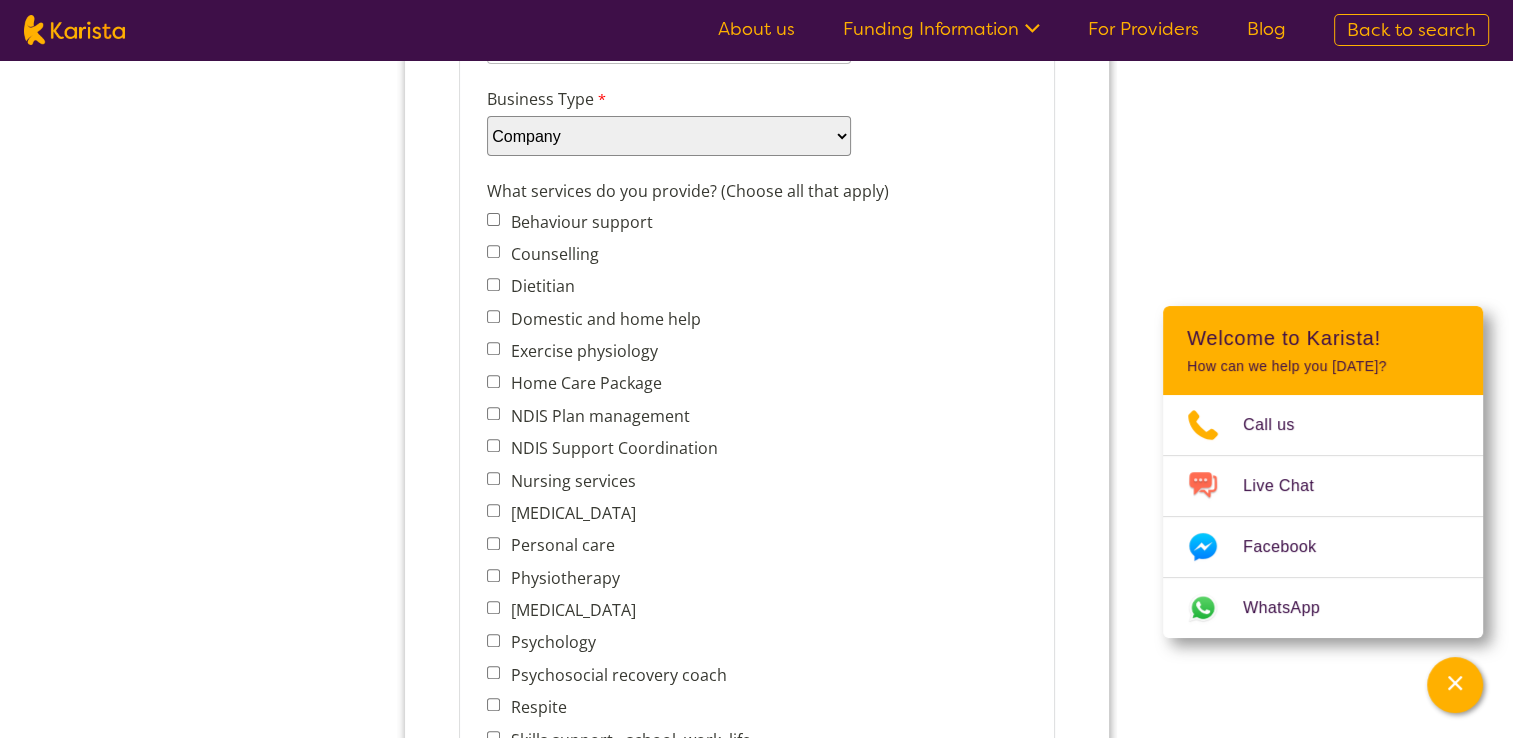 click on "Nursing services" at bounding box center (623, 480) 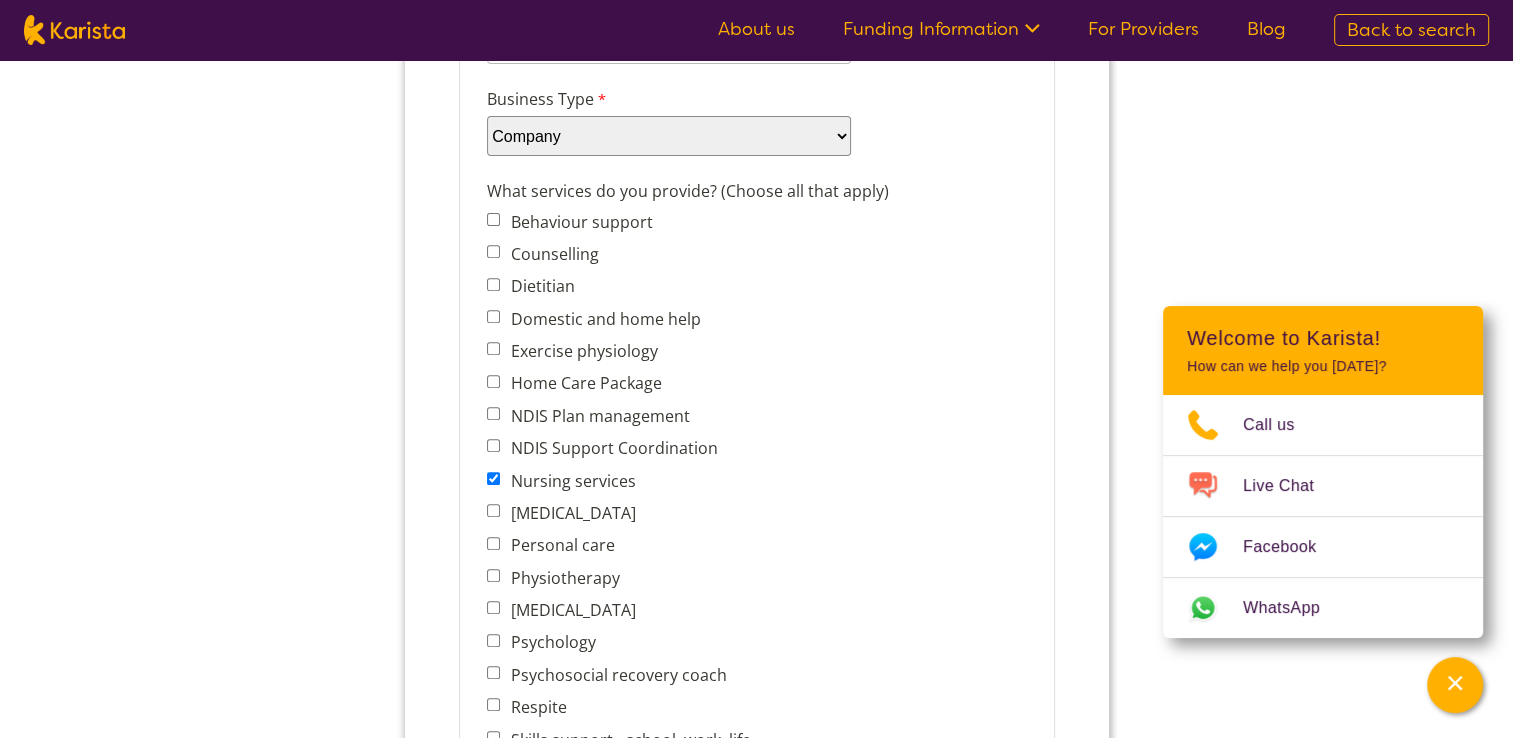 click on "Personal care" at bounding box center (492, 543) 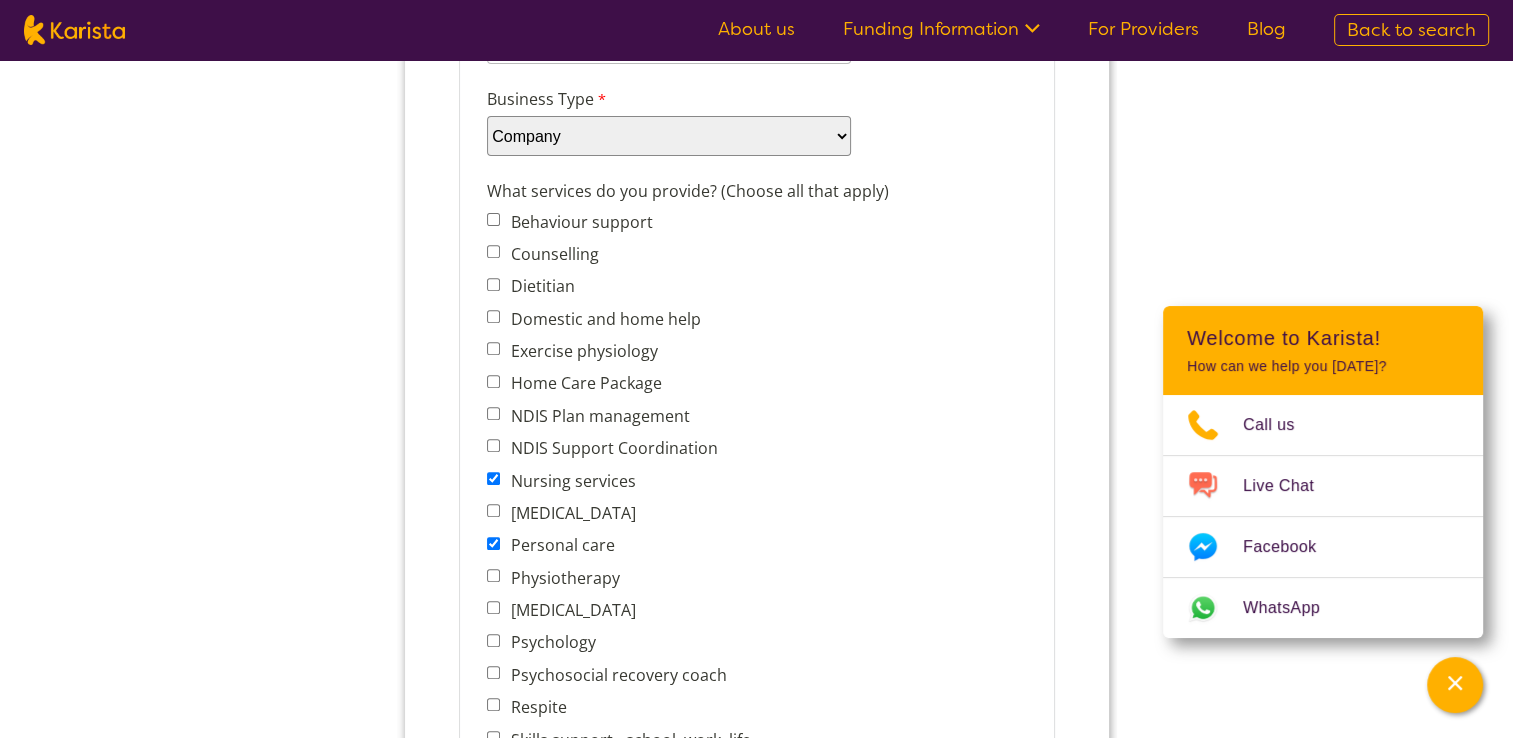 click on "Behaviour support" at bounding box center (492, 219) 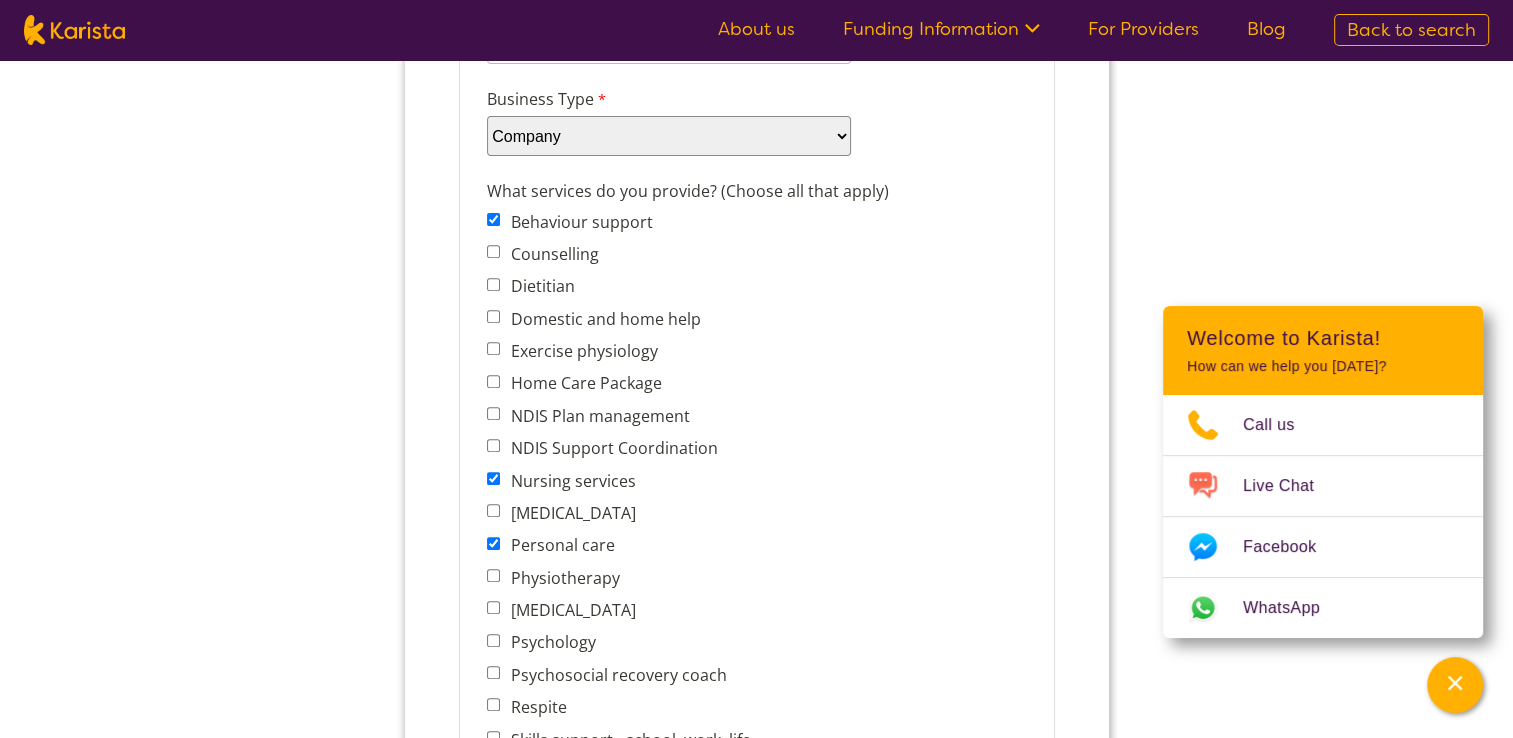 click on "Domestic and home help" at bounding box center [623, 319] 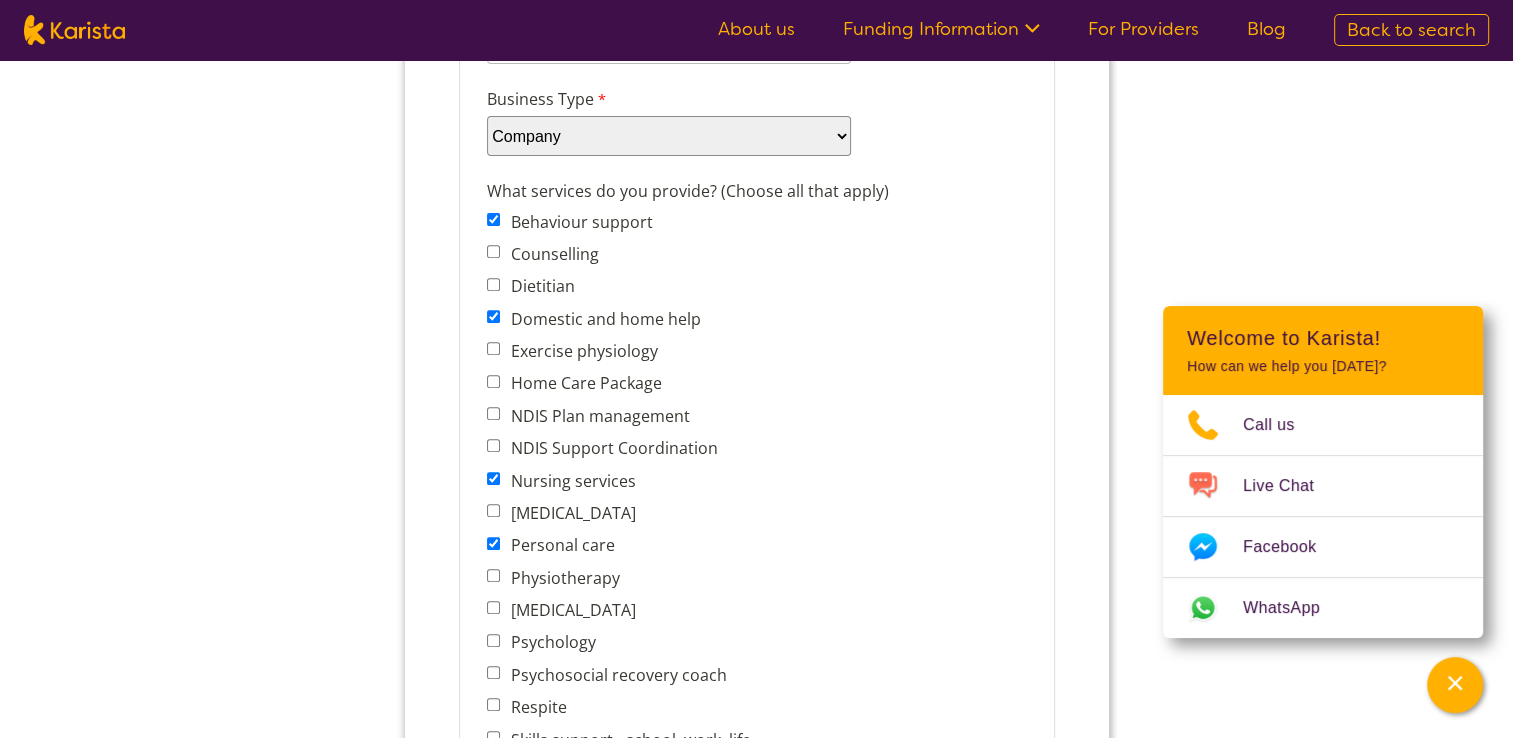 click on "Home Care Package" at bounding box center (492, 381) 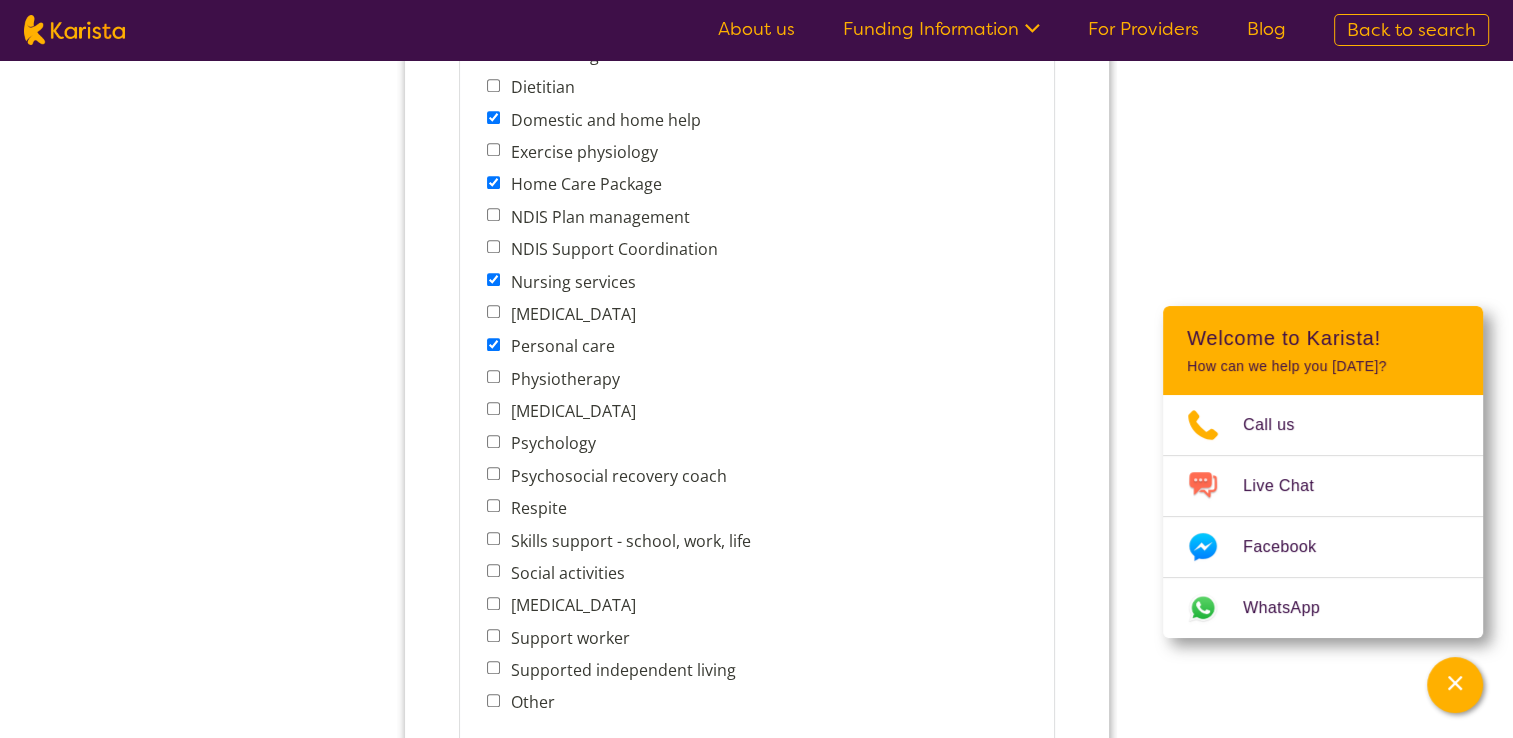 scroll, scrollTop: 909, scrollLeft: 0, axis: vertical 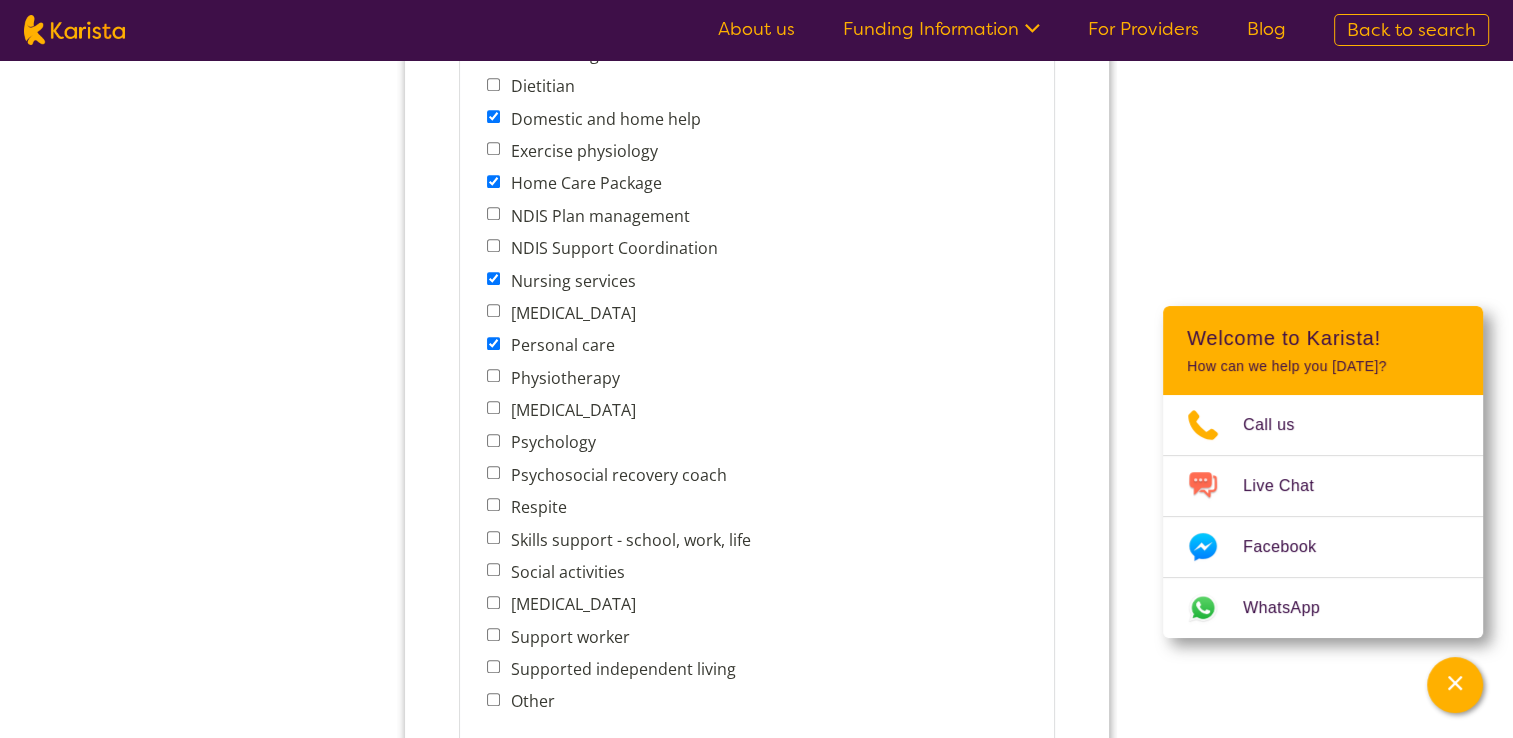 click on "NDIS Support Coordination" at bounding box center [492, 245] 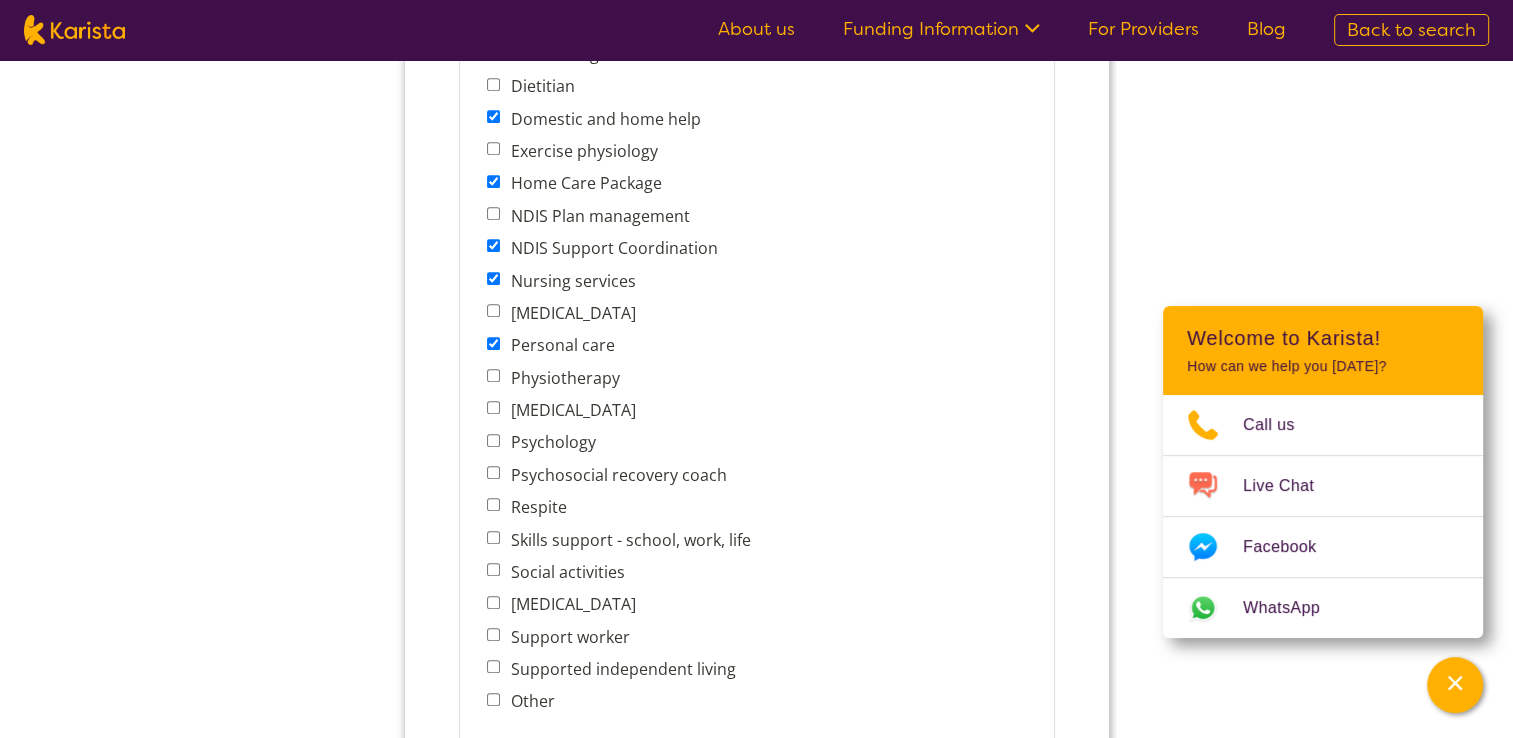 click on "NDIS Support Coordination" at bounding box center (492, 245) 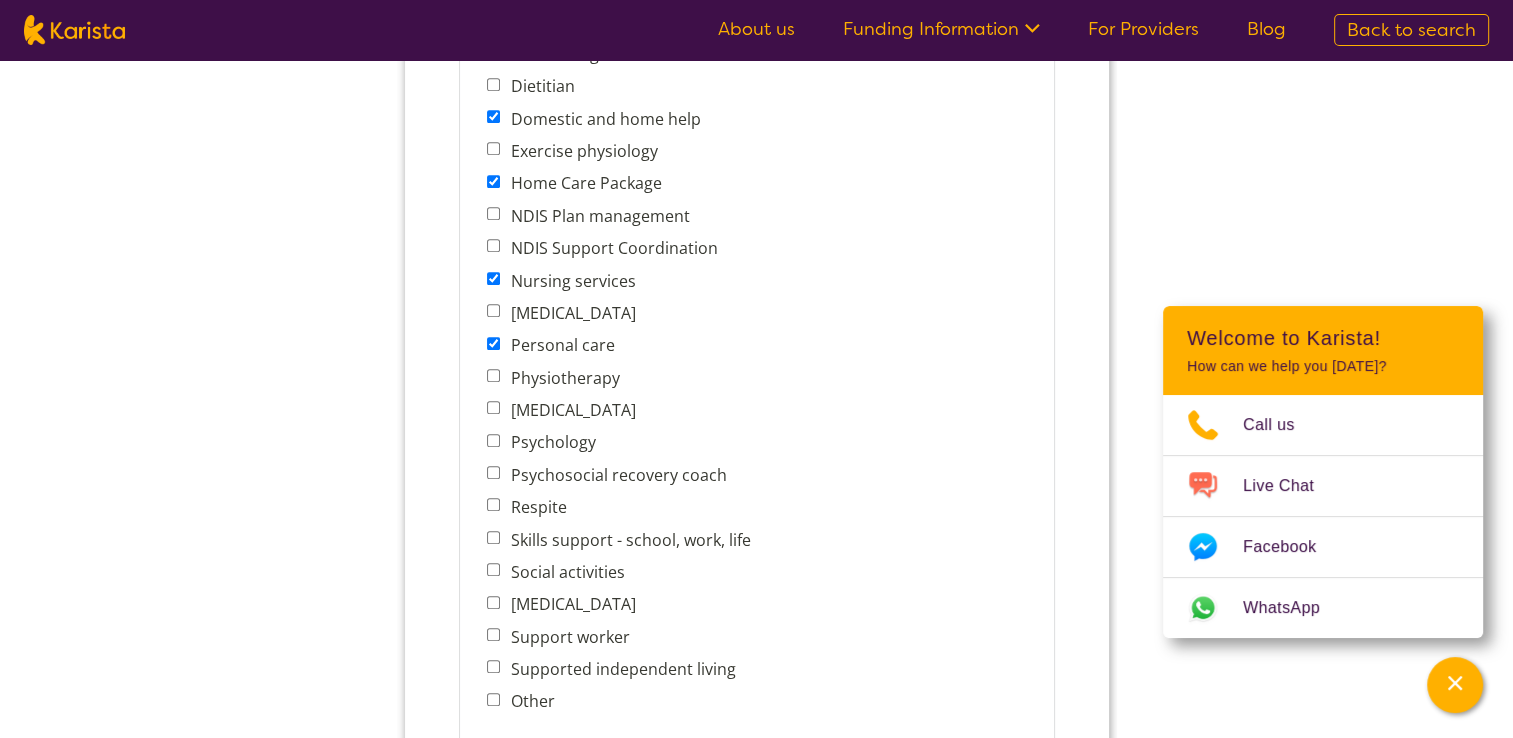 click on "NDIS Support Coordination" at bounding box center [492, 245] 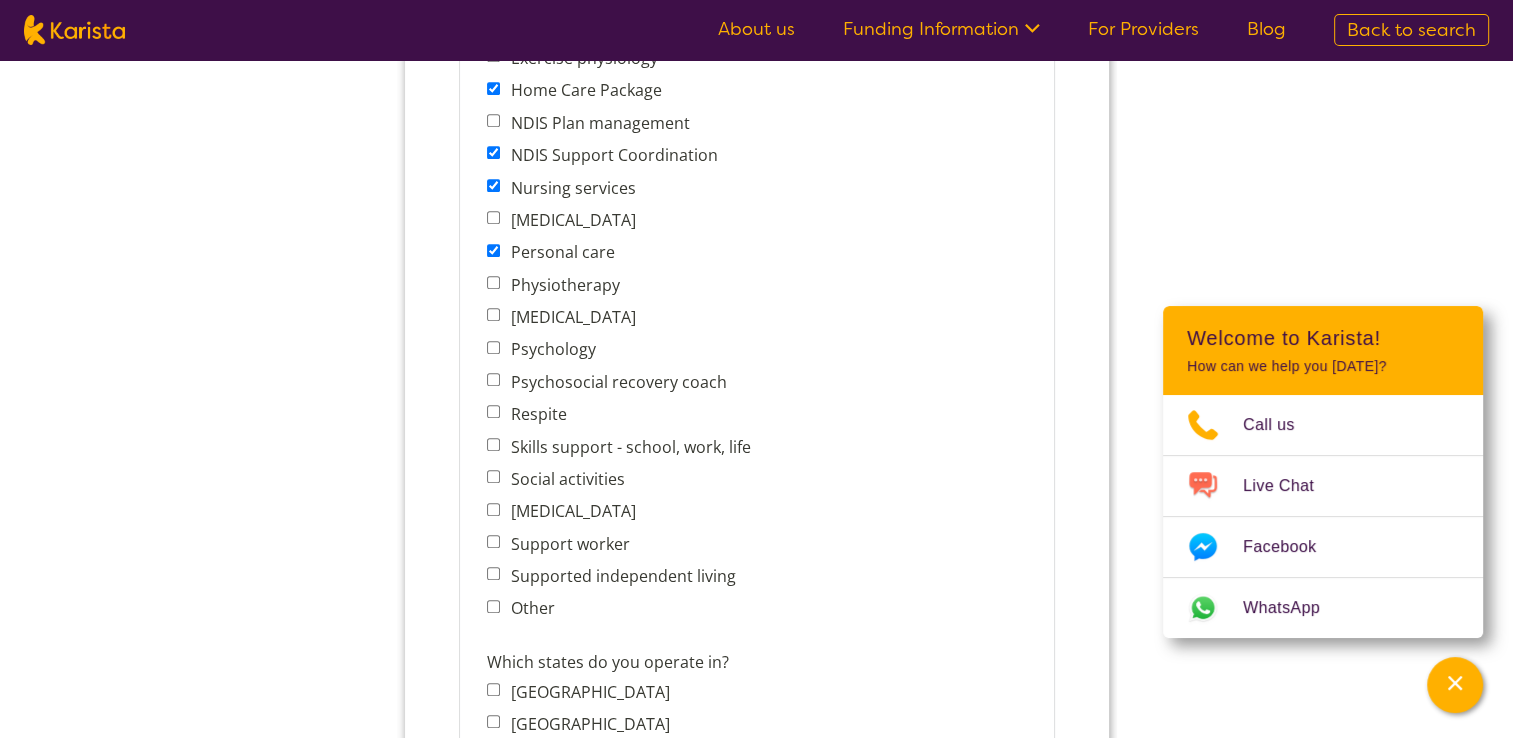 scroll, scrollTop: 1009, scrollLeft: 0, axis: vertical 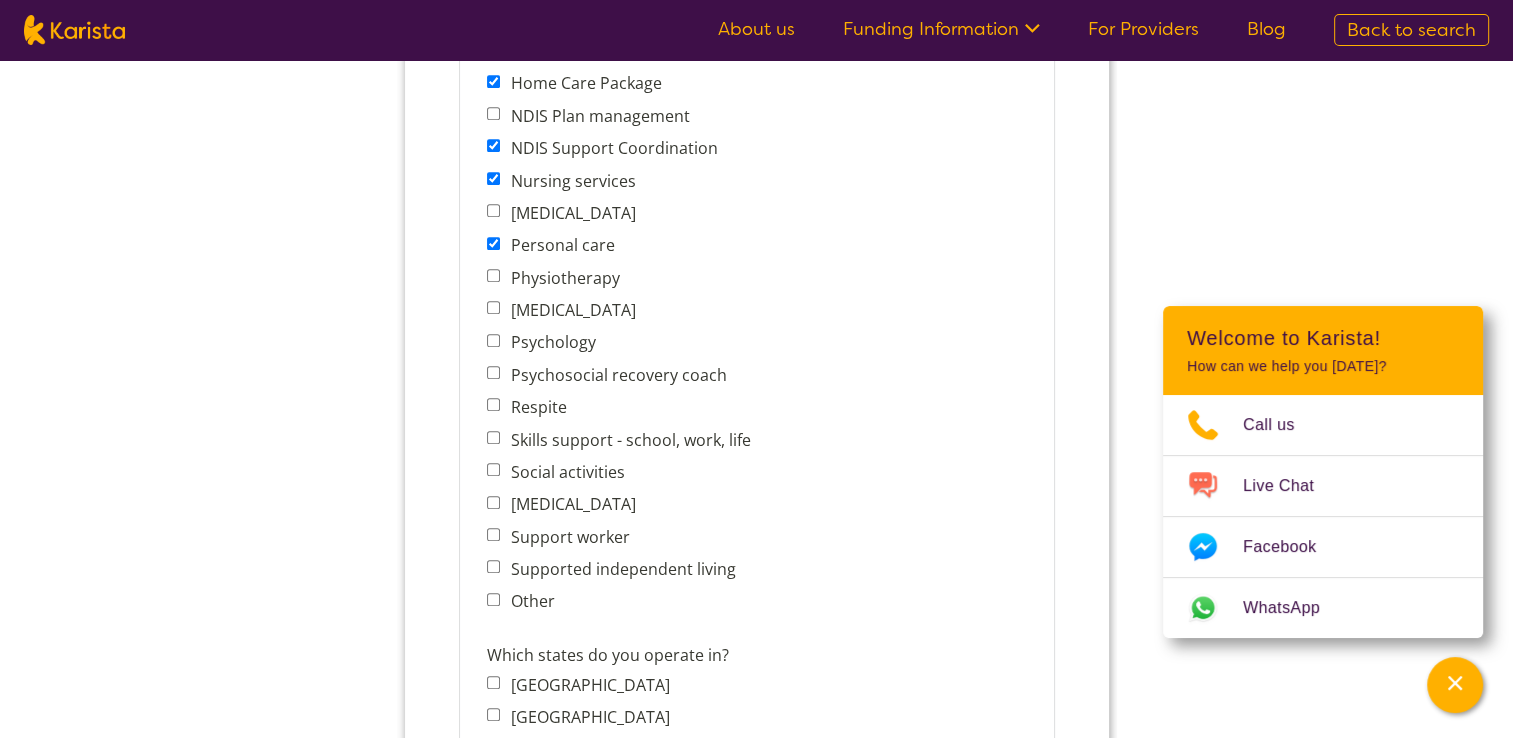 click on "Social activities" at bounding box center [492, 469] 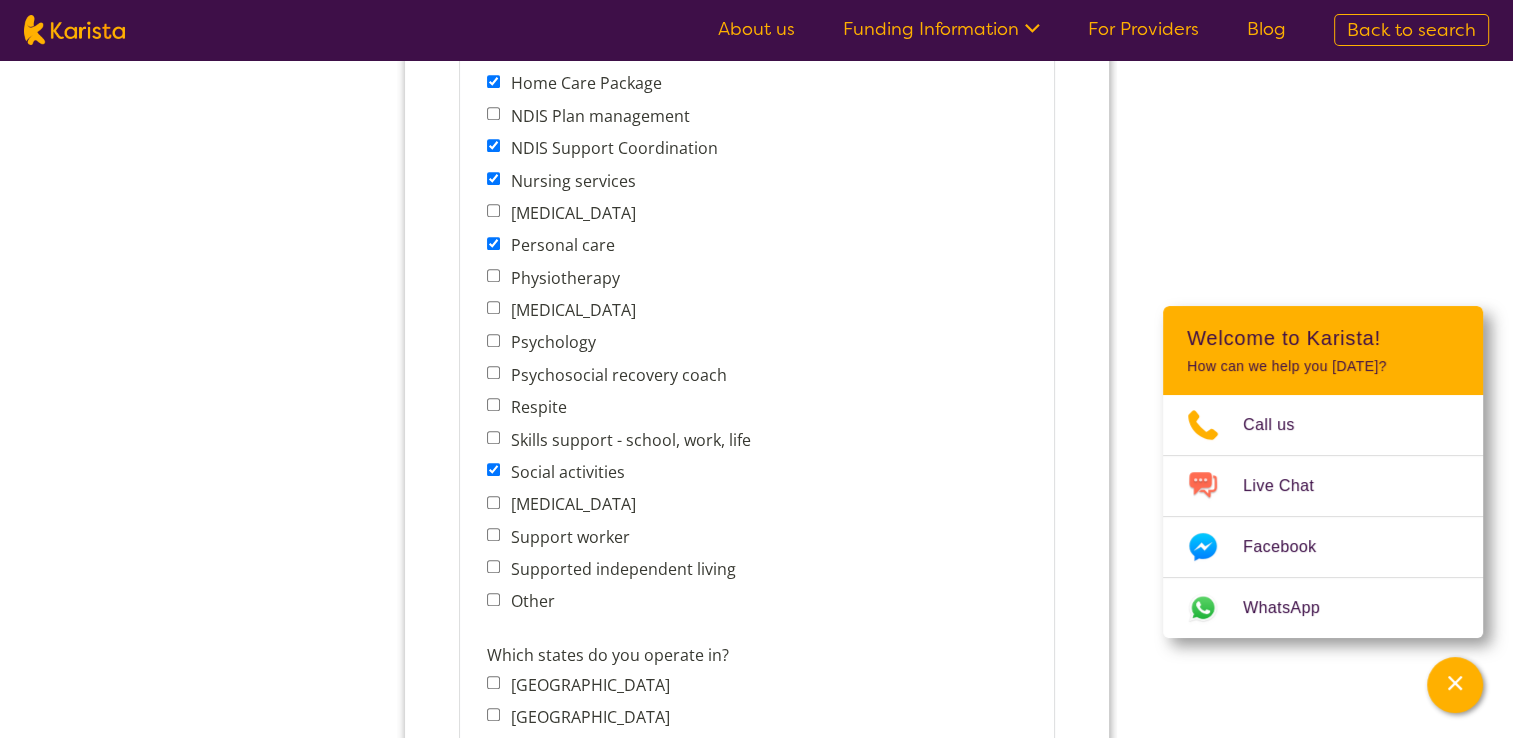 click on "Support worker" at bounding box center (492, 534) 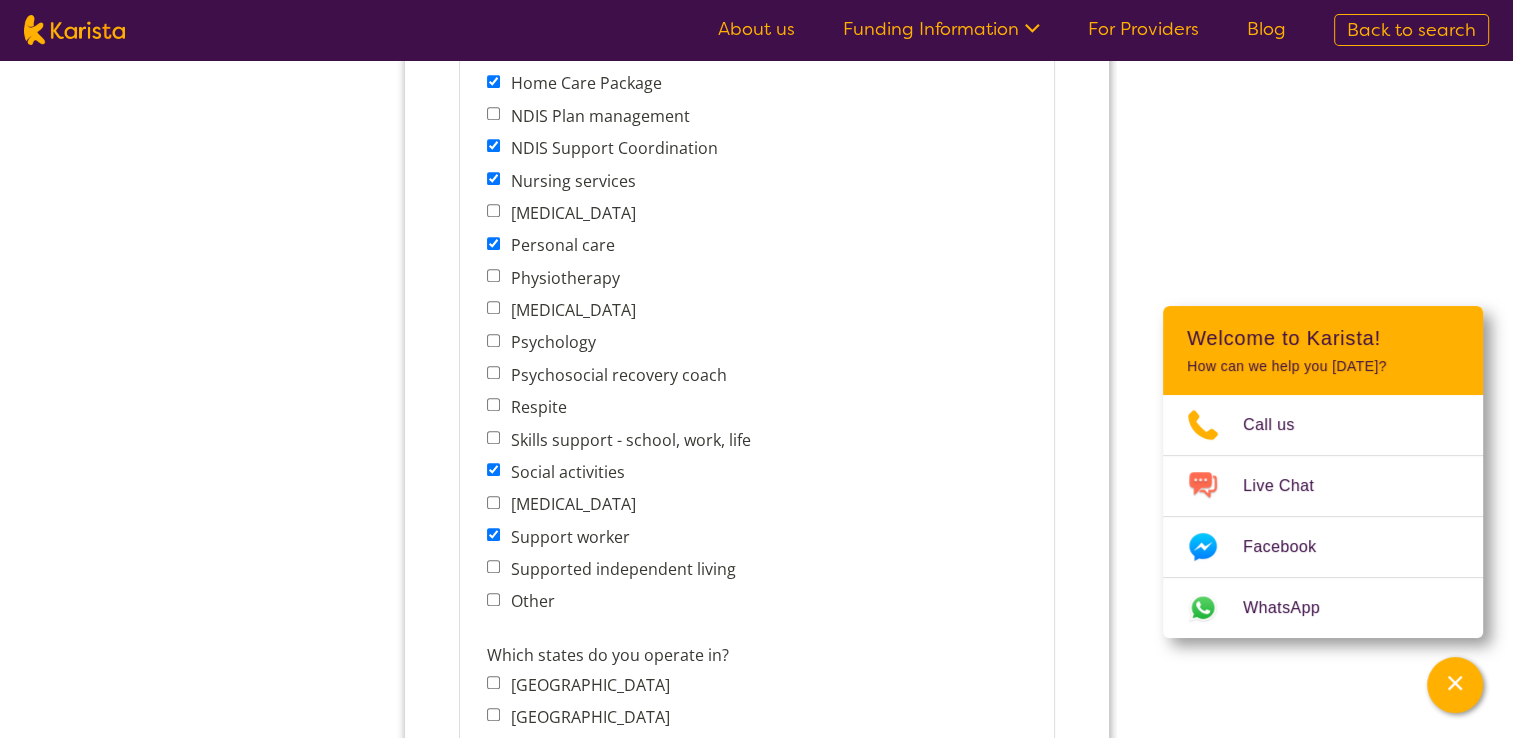 click on "Support worker" at bounding box center (492, 534) 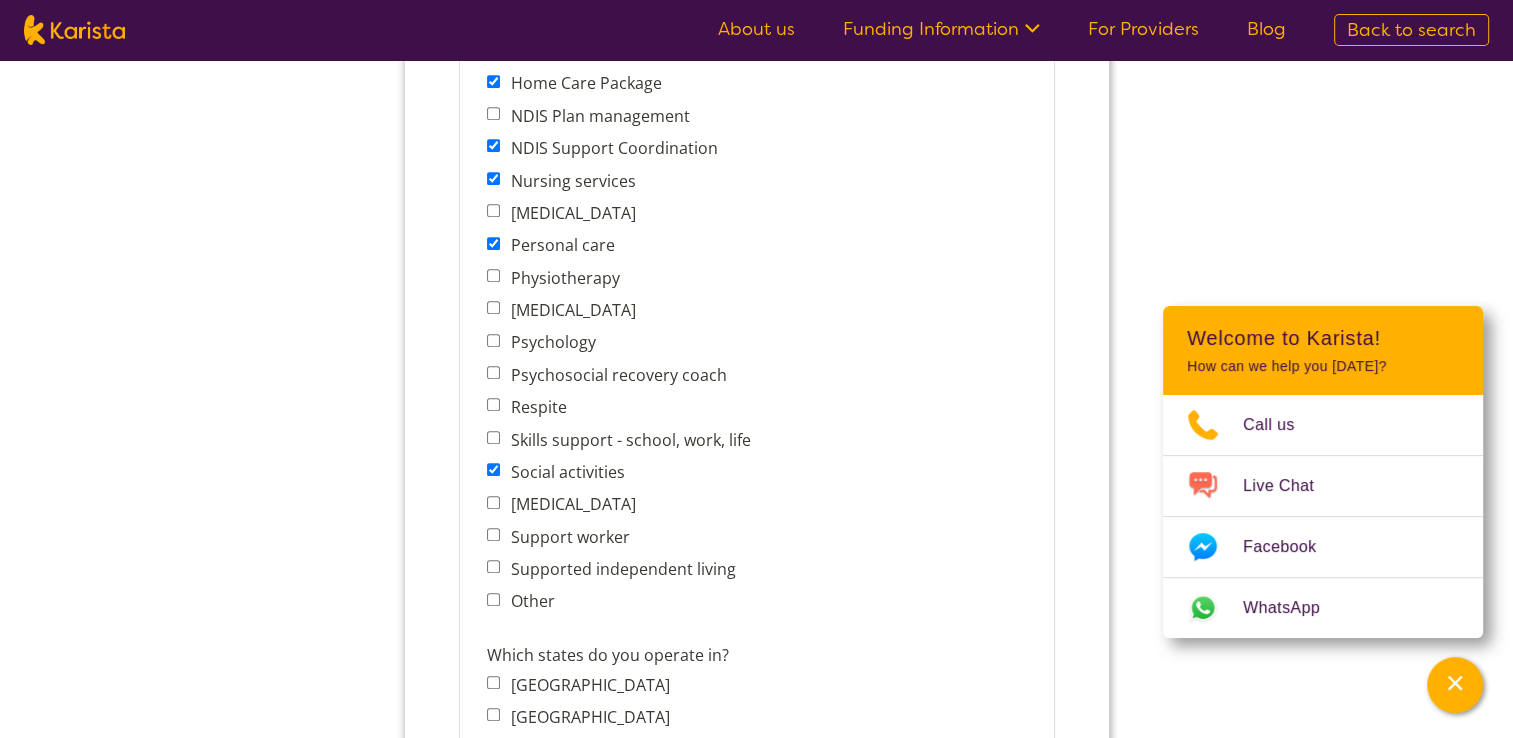 click on "Supported independent living" at bounding box center [623, 569] 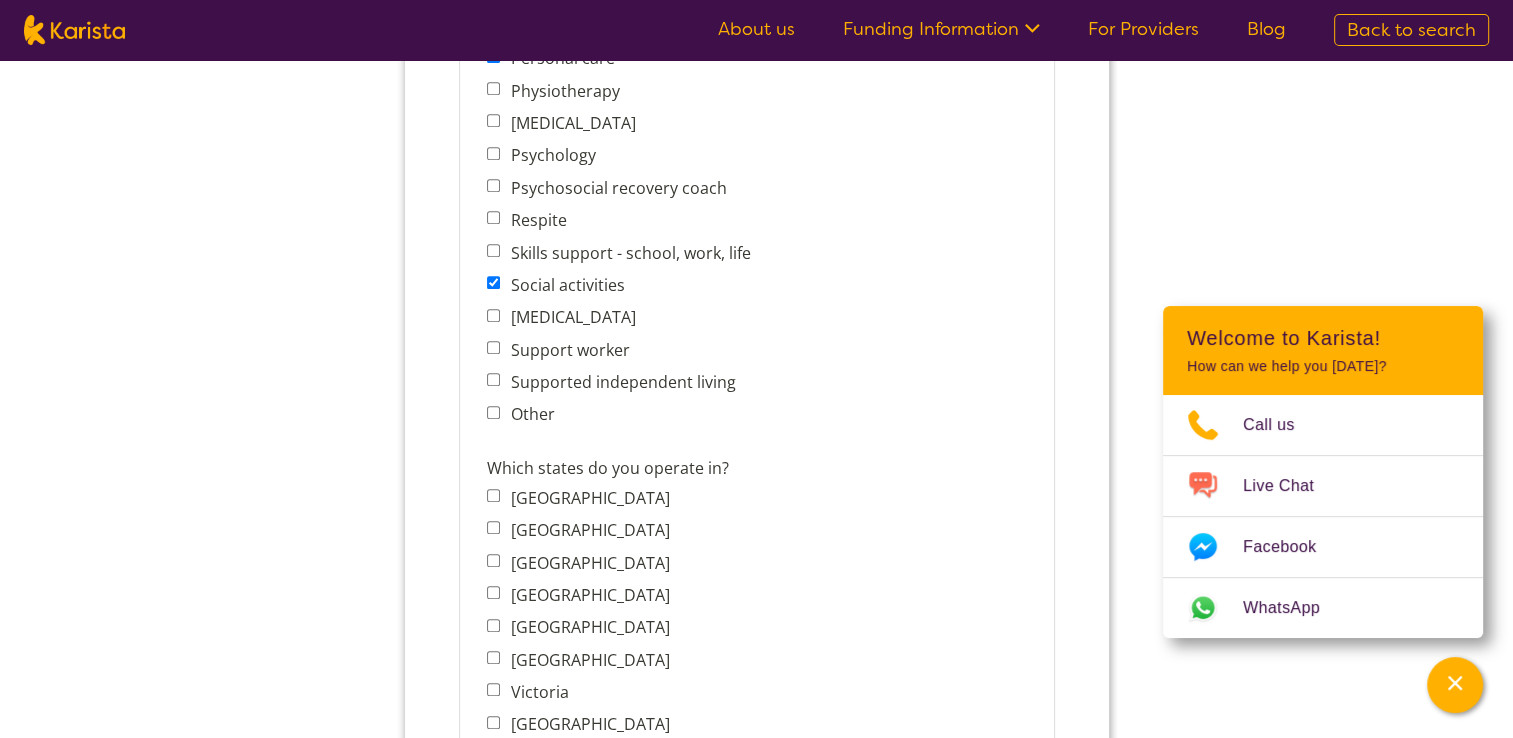 scroll, scrollTop: 1209, scrollLeft: 0, axis: vertical 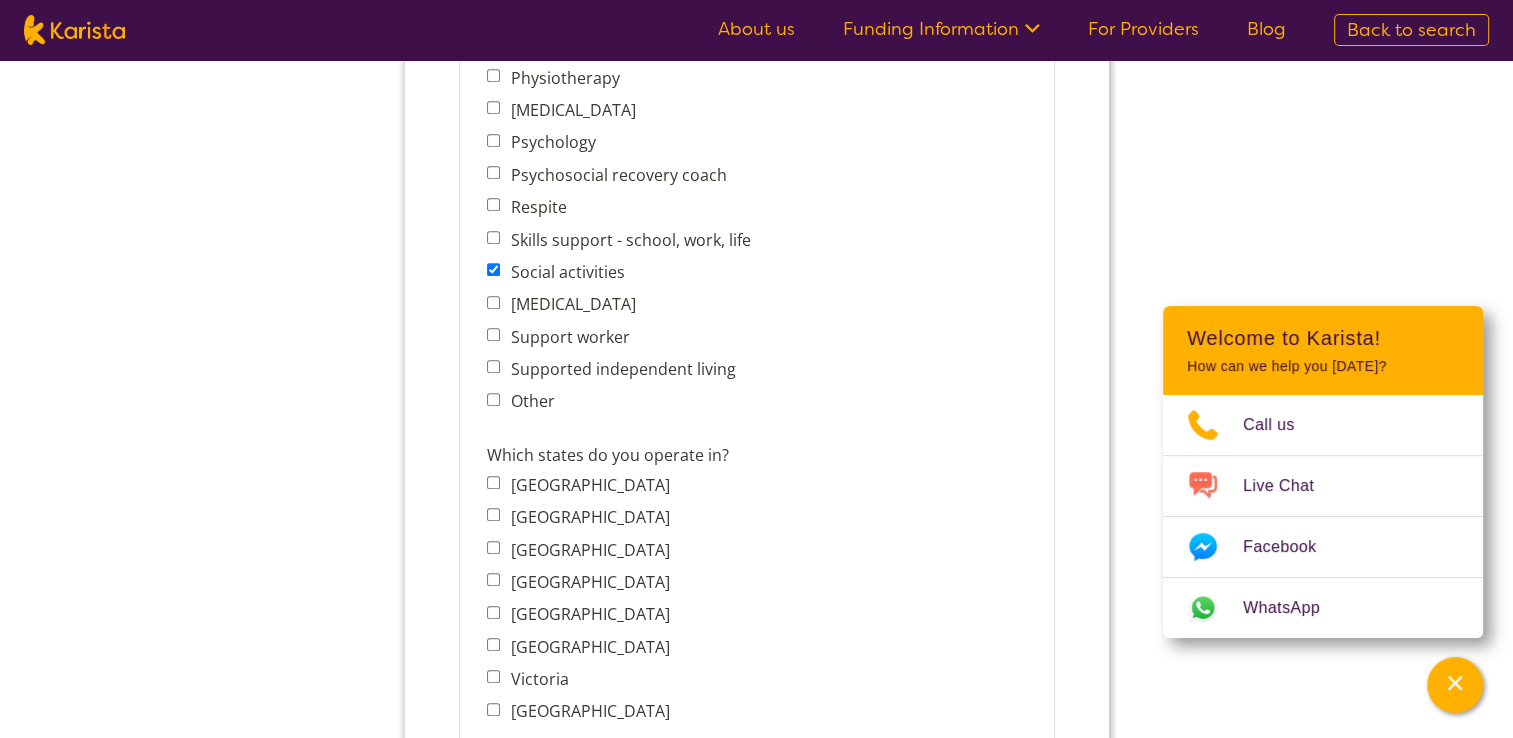 click on "Supported independent living" at bounding box center (492, 366) 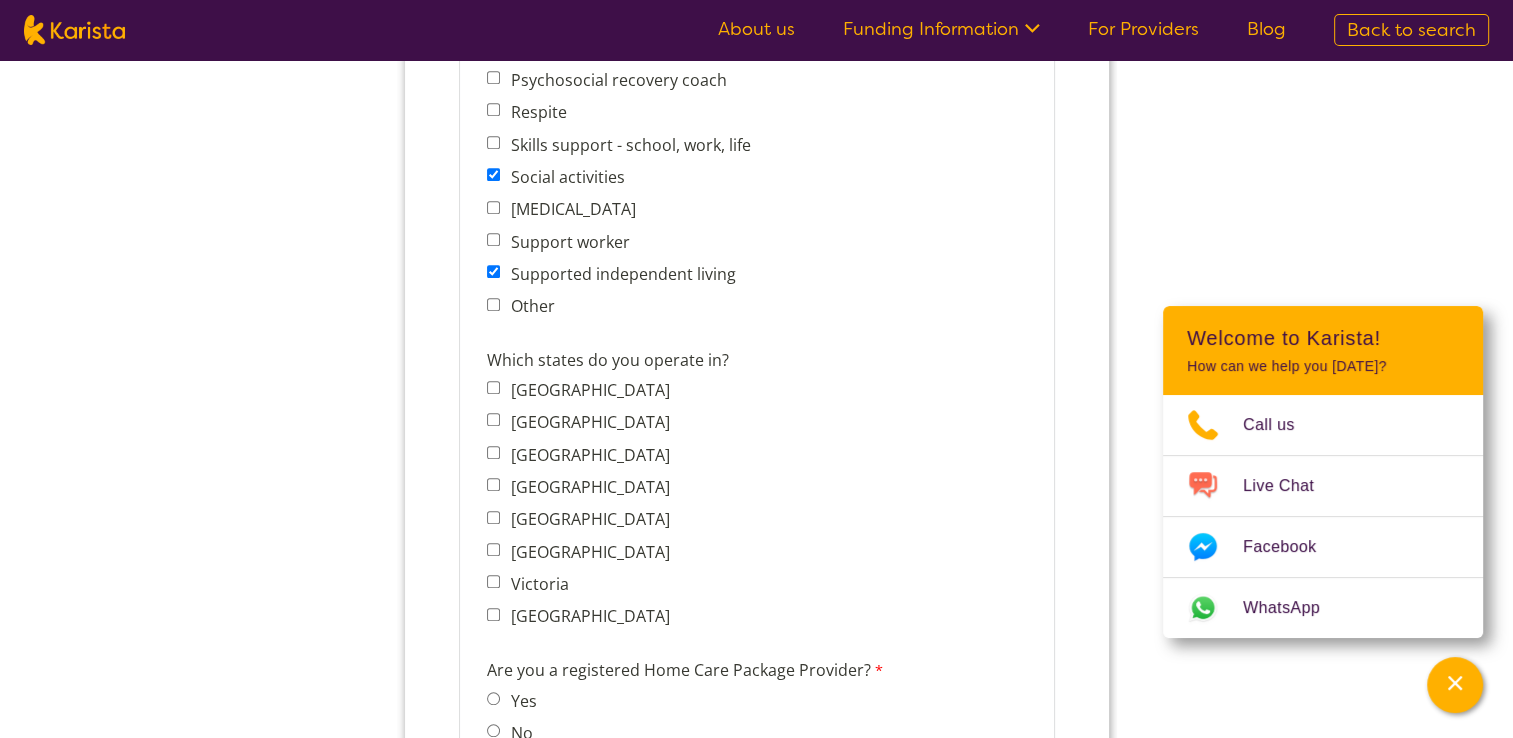 scroll, scrollTop: 1309, scrollLeft: 0, axis: vertical 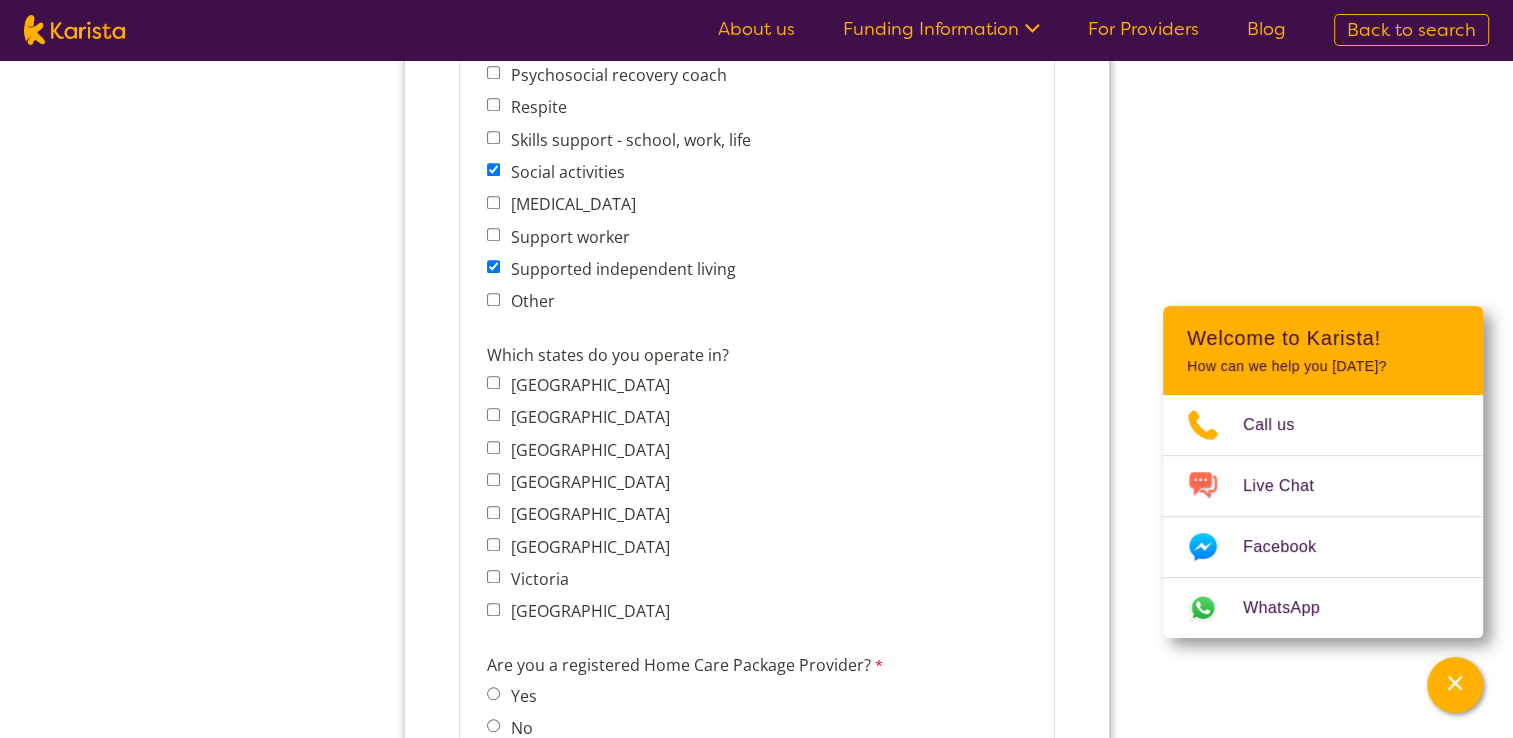click on "Tasmania" at bounding box center (492, 544) 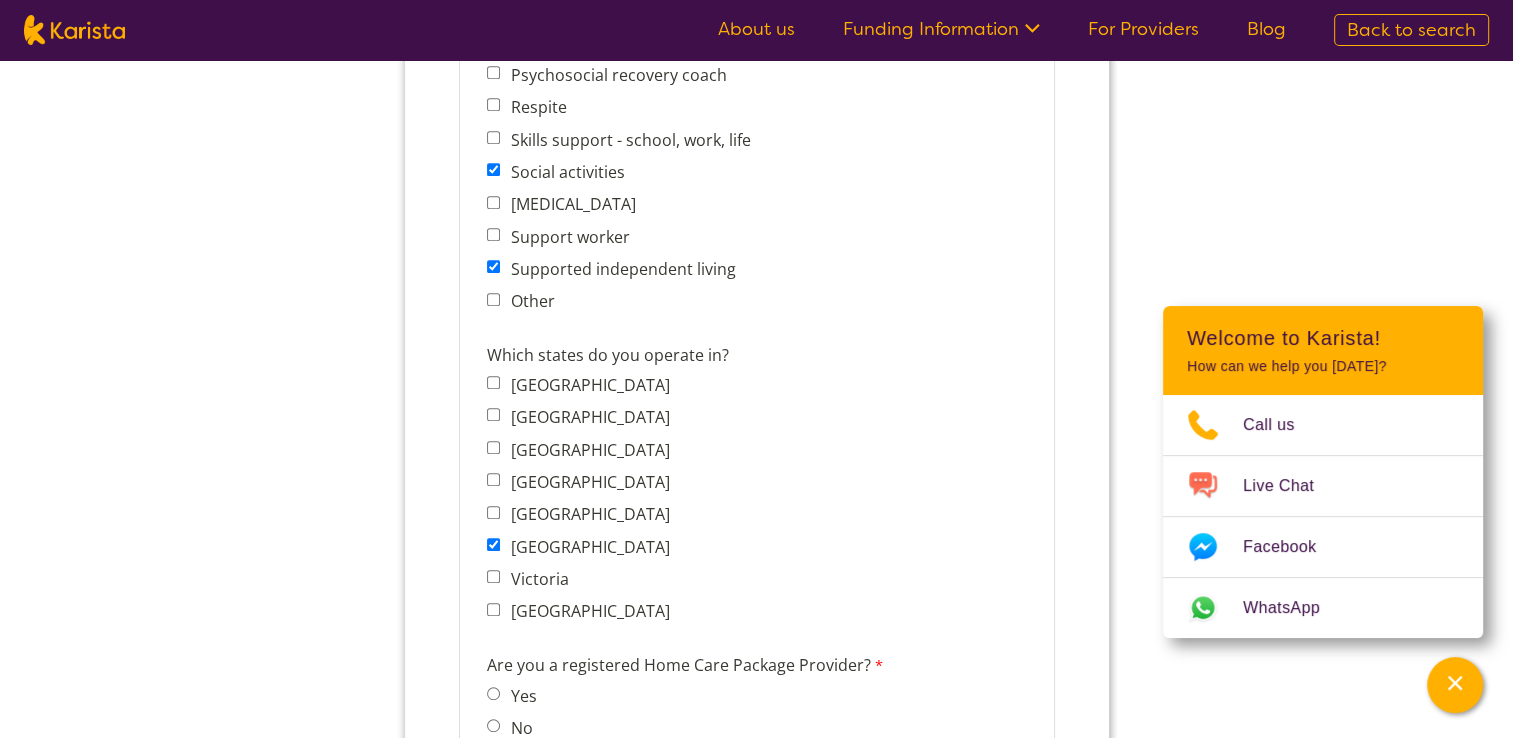 click on "Queensland" at bounding box center (492, 479) 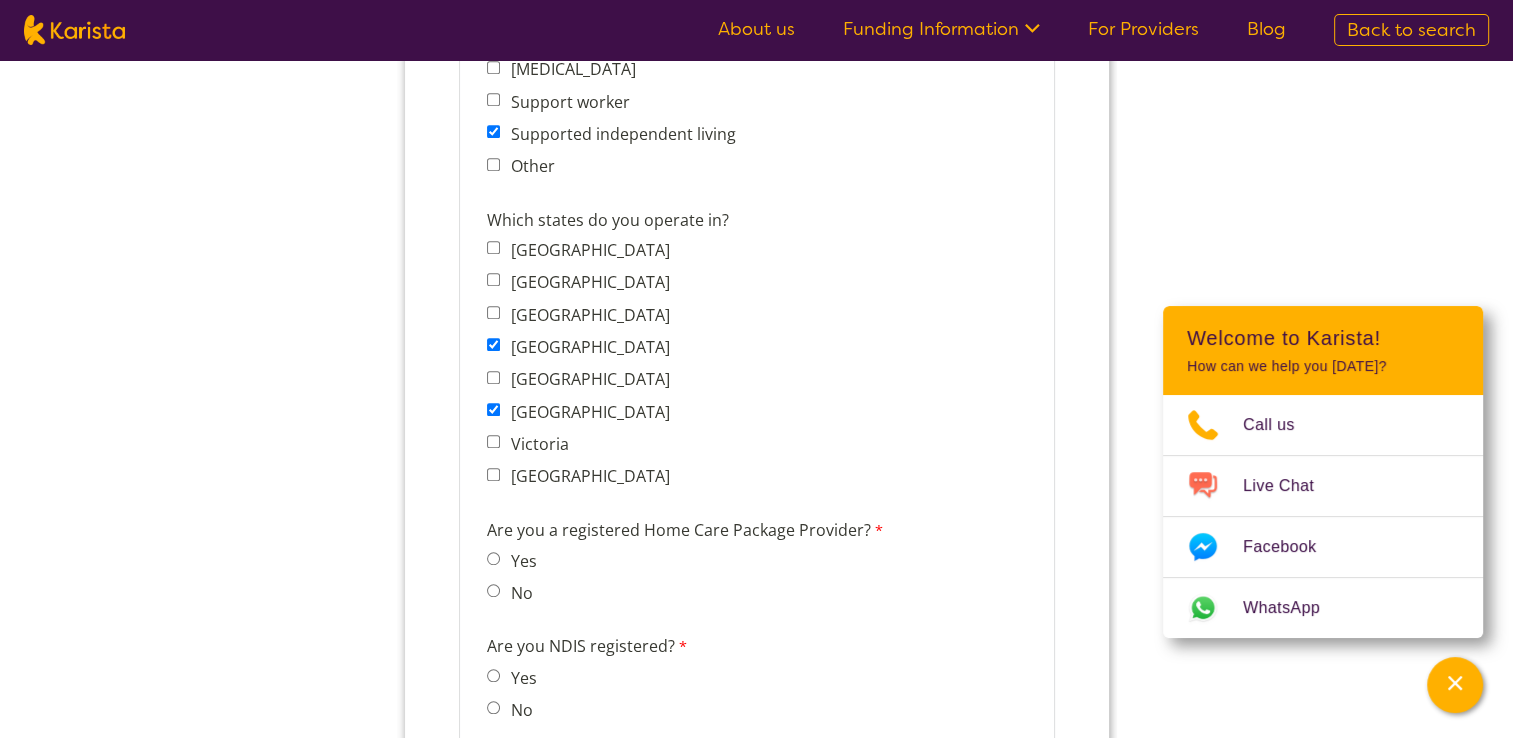 scroll, scrollTop: 1509, scrollLeft: 0, axis: vertical 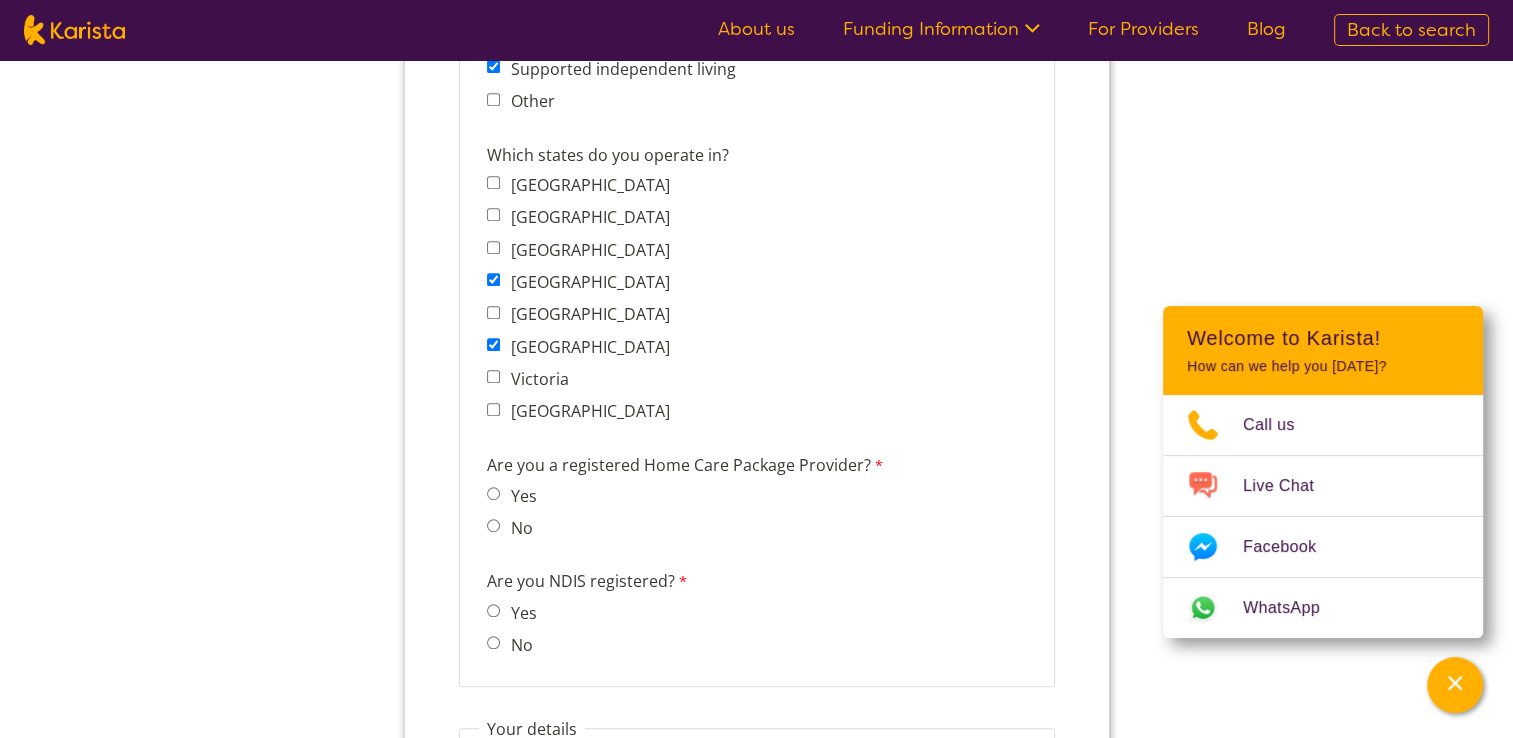 click on "Yes" at bounding box center (492, 610) 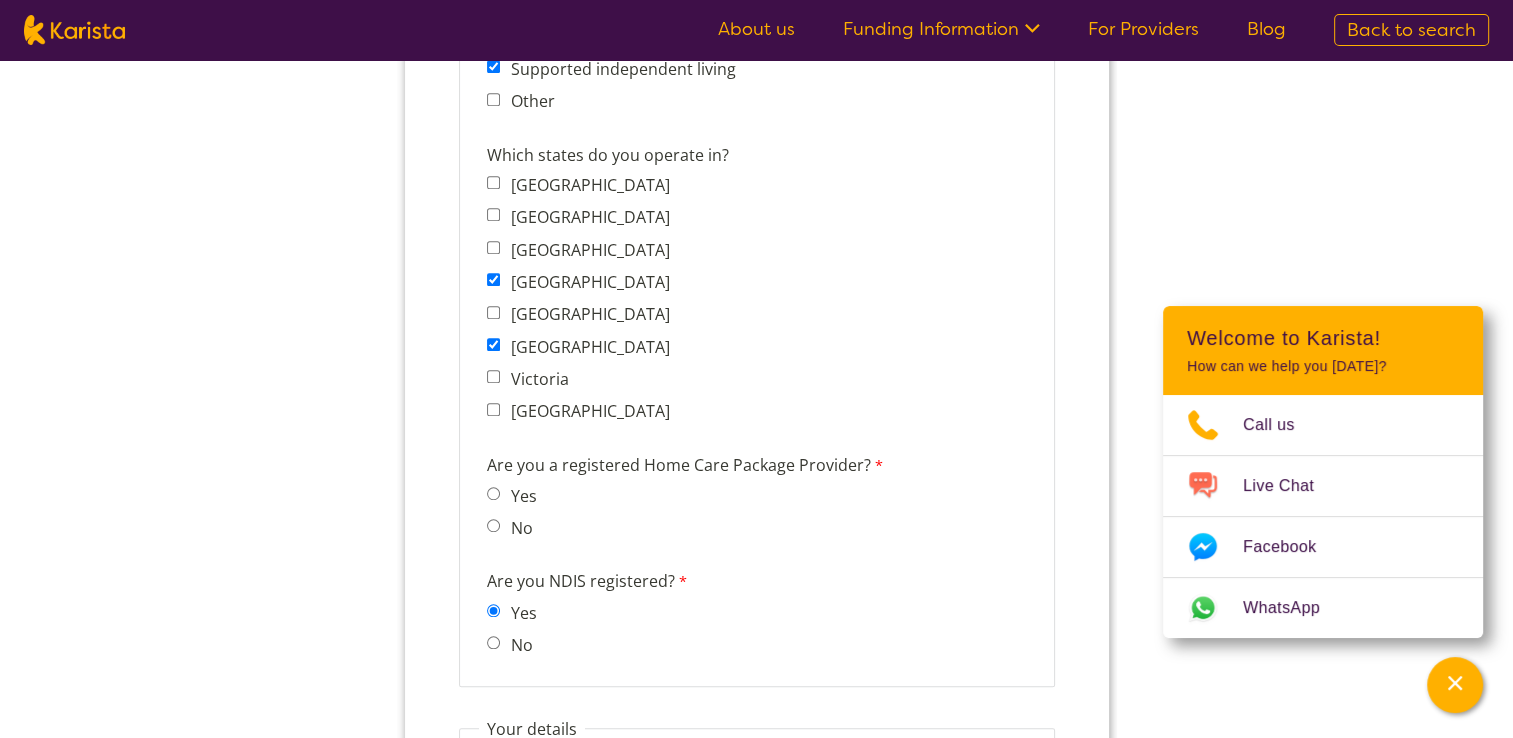 click on "Yes" at bounding box center [516, 496] 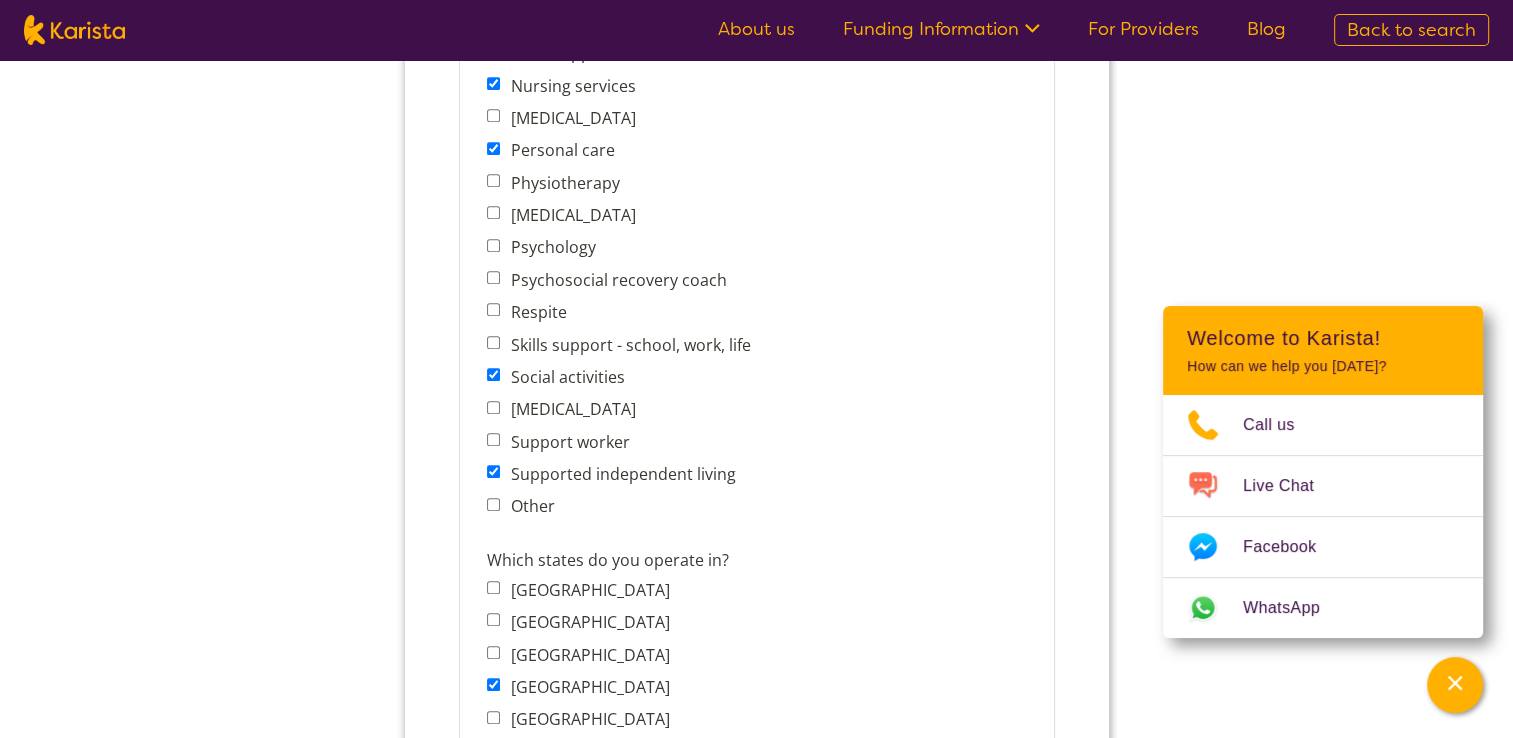 scroll, scrollTop: 1109, scrollLeft: 0, axis: vertical 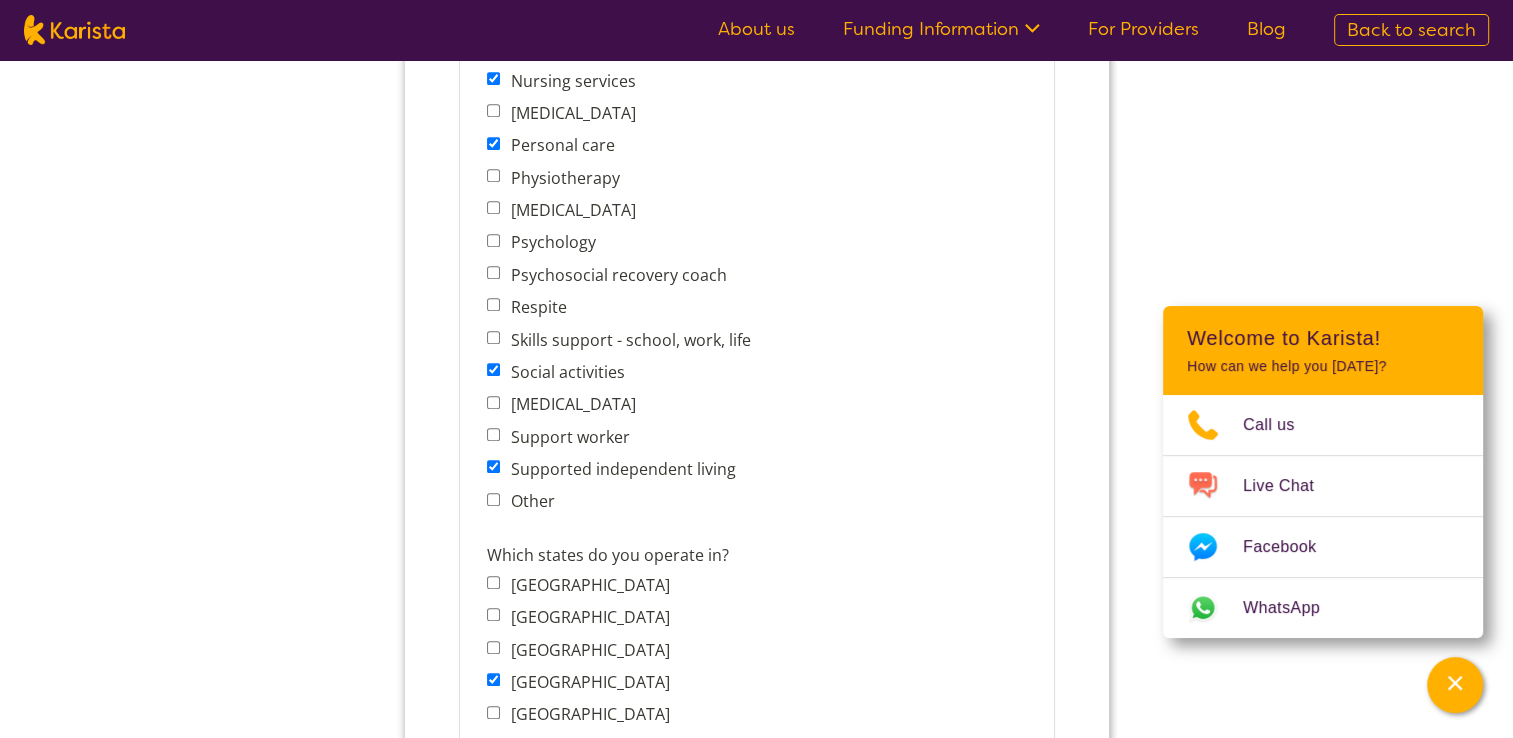 click on "Support worker" at bounding box center [623, 437] 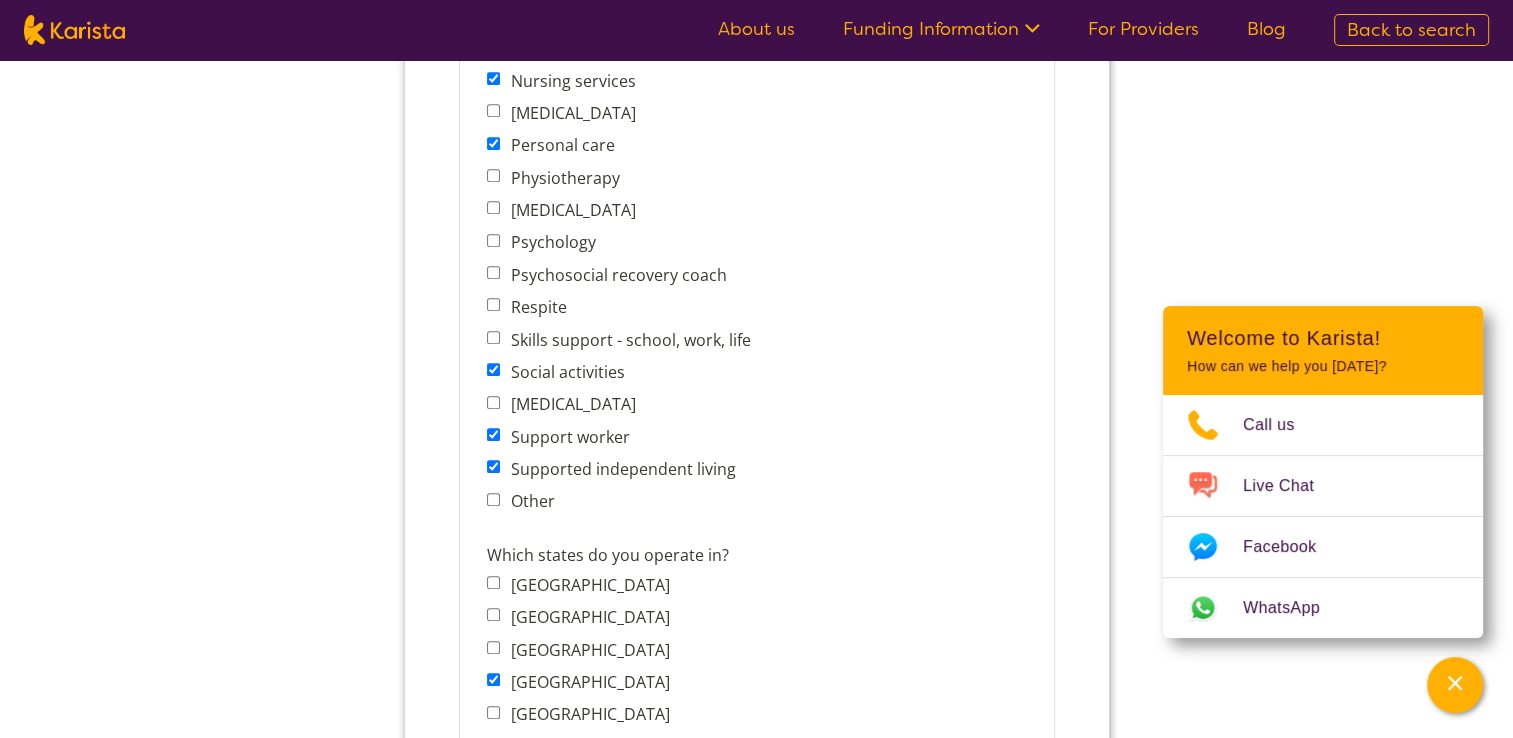 click on "Other" at bounding box center (492, 499) 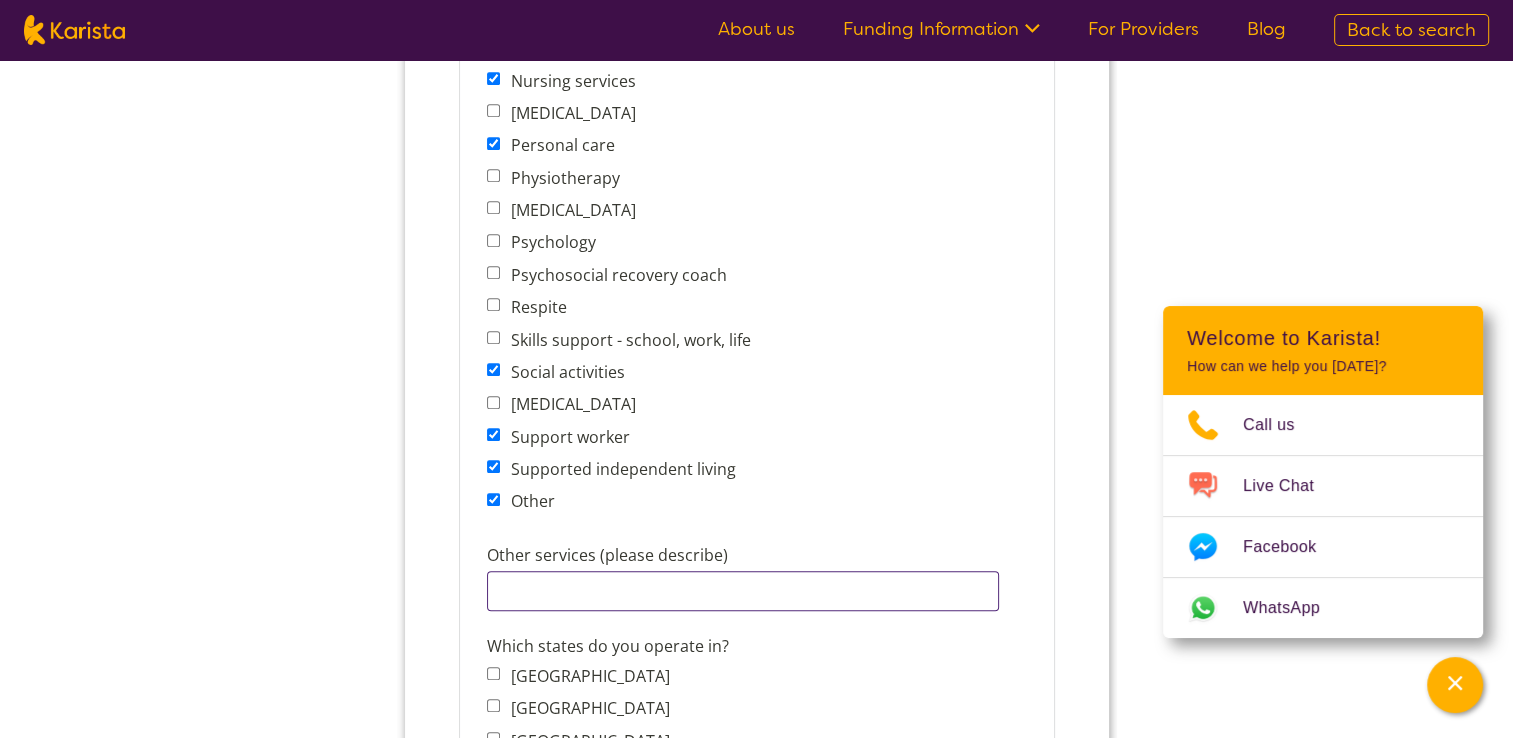 click on "Other services (please describe)" at bounding box center [742, 591] 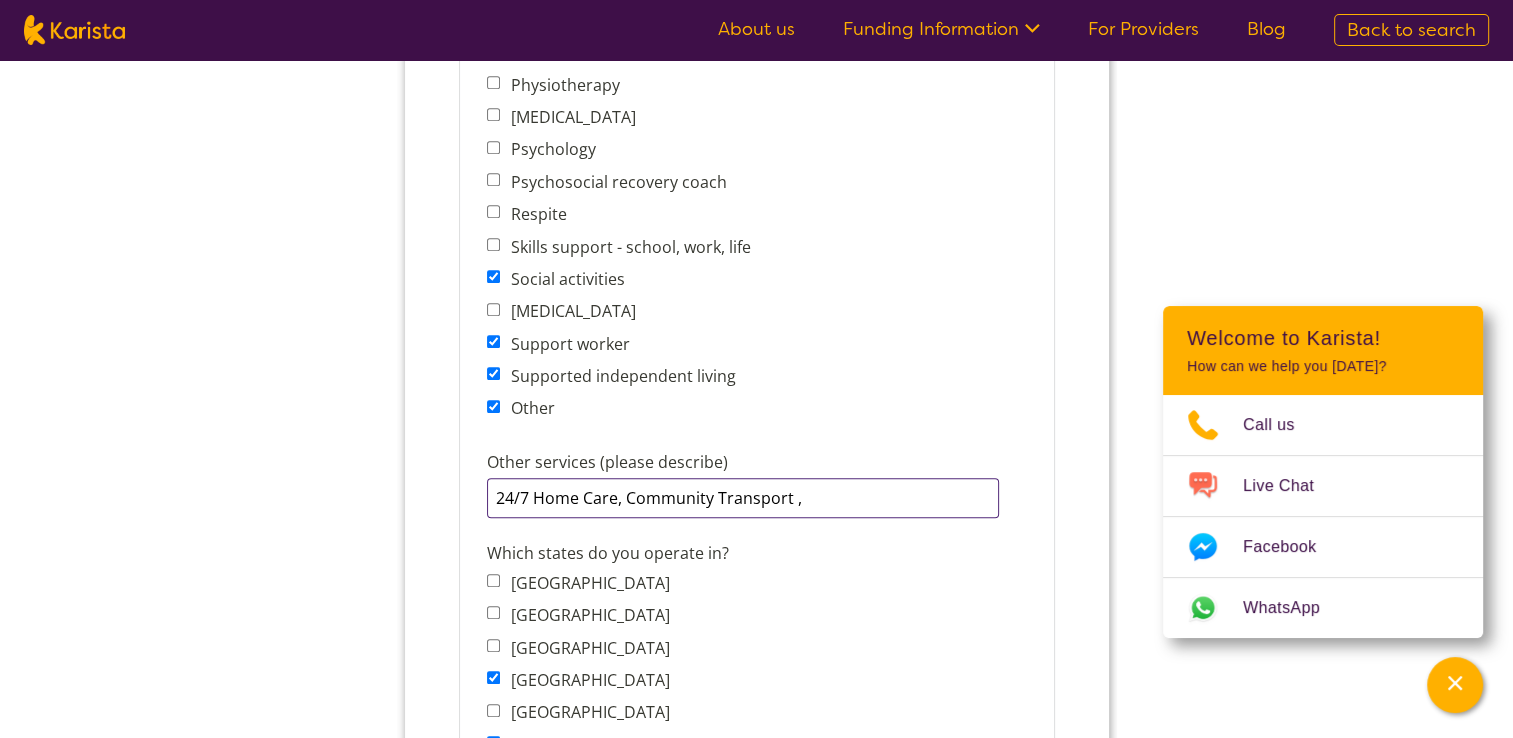 scroll, scrollTop: 1209, scrollLeft: 0, axis: vertical 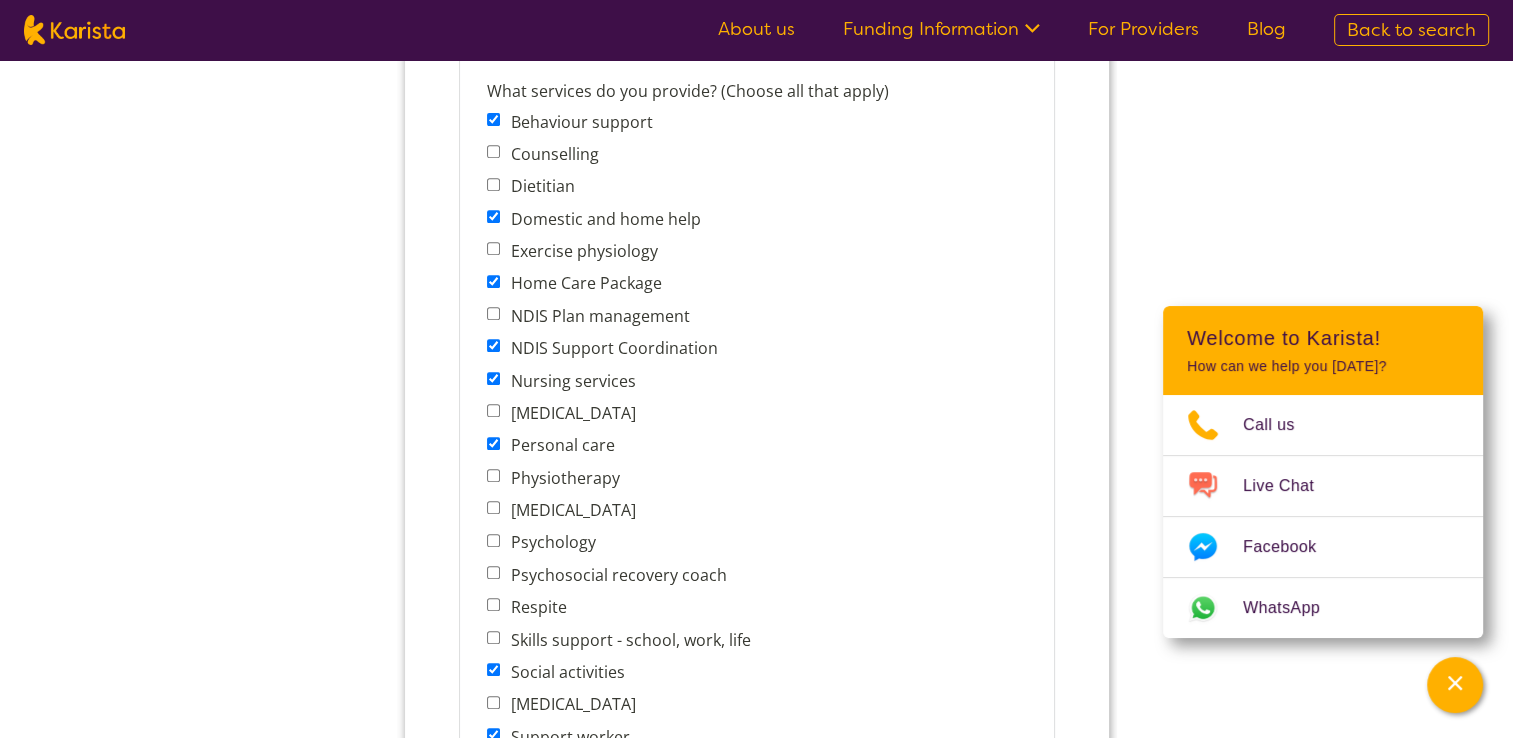 type on "24/7 Home Care, Community Transport, Rehabilitation" 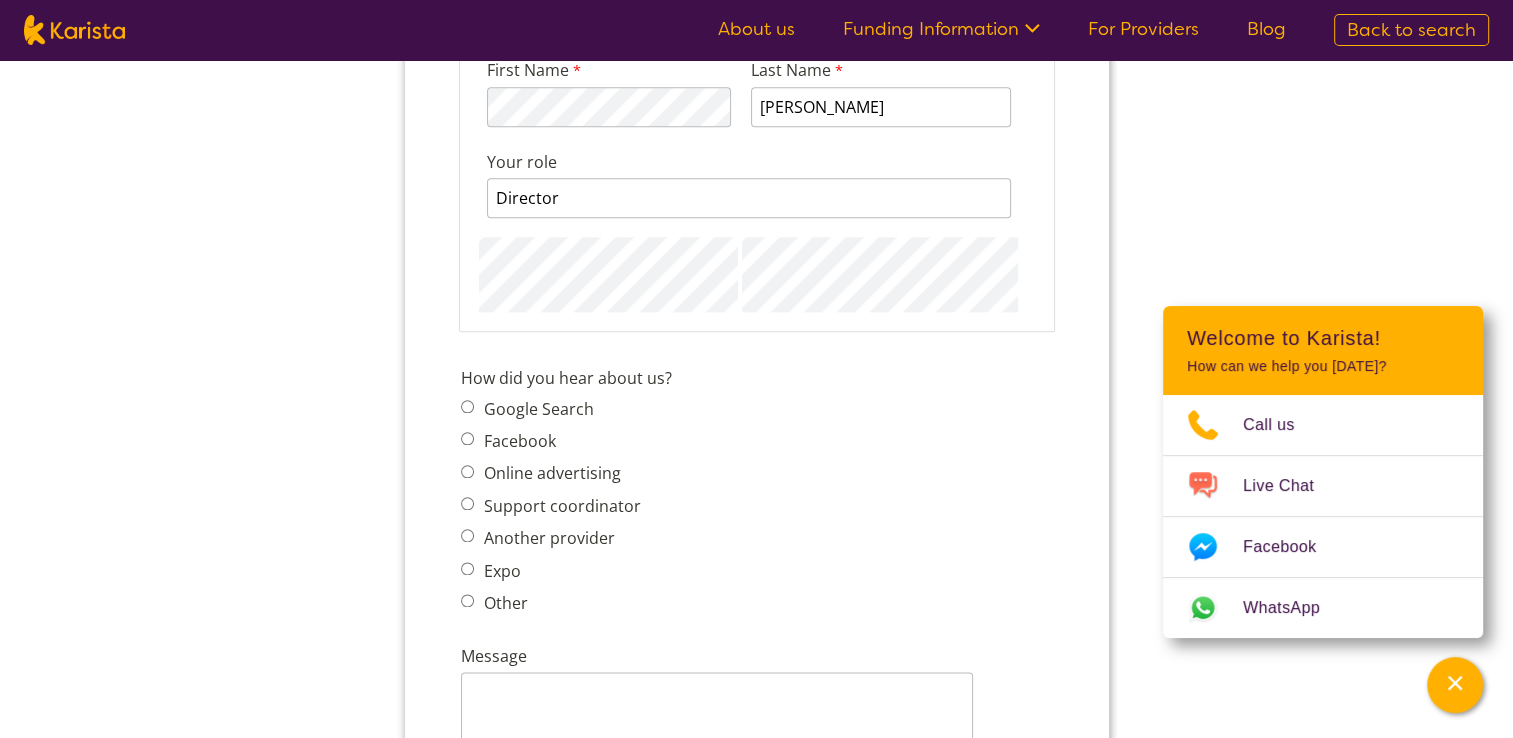scroll, scrollTop: 2309, scrollLeft: 0, axis: vertical 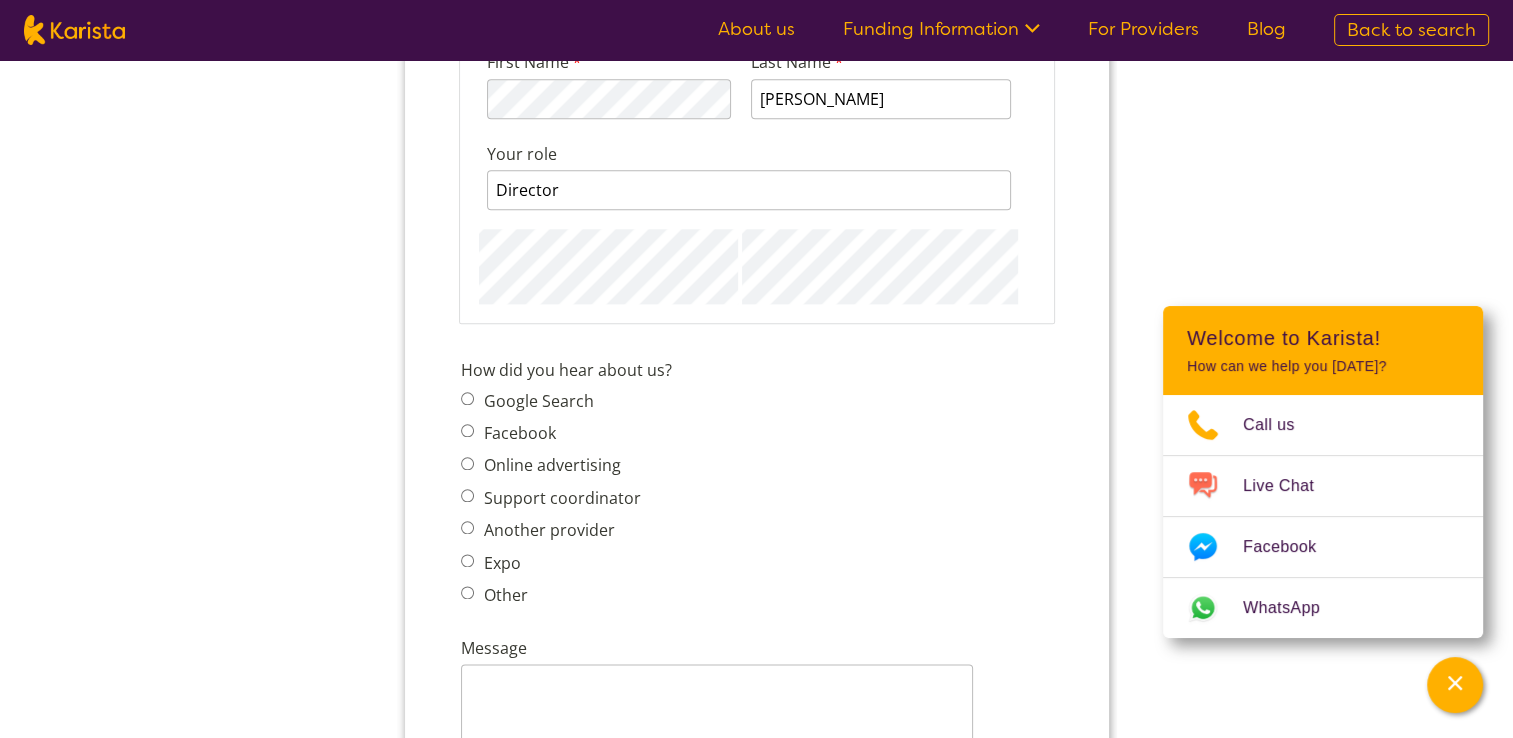 click on "Support coordinator" at bounding box center (466, 495) 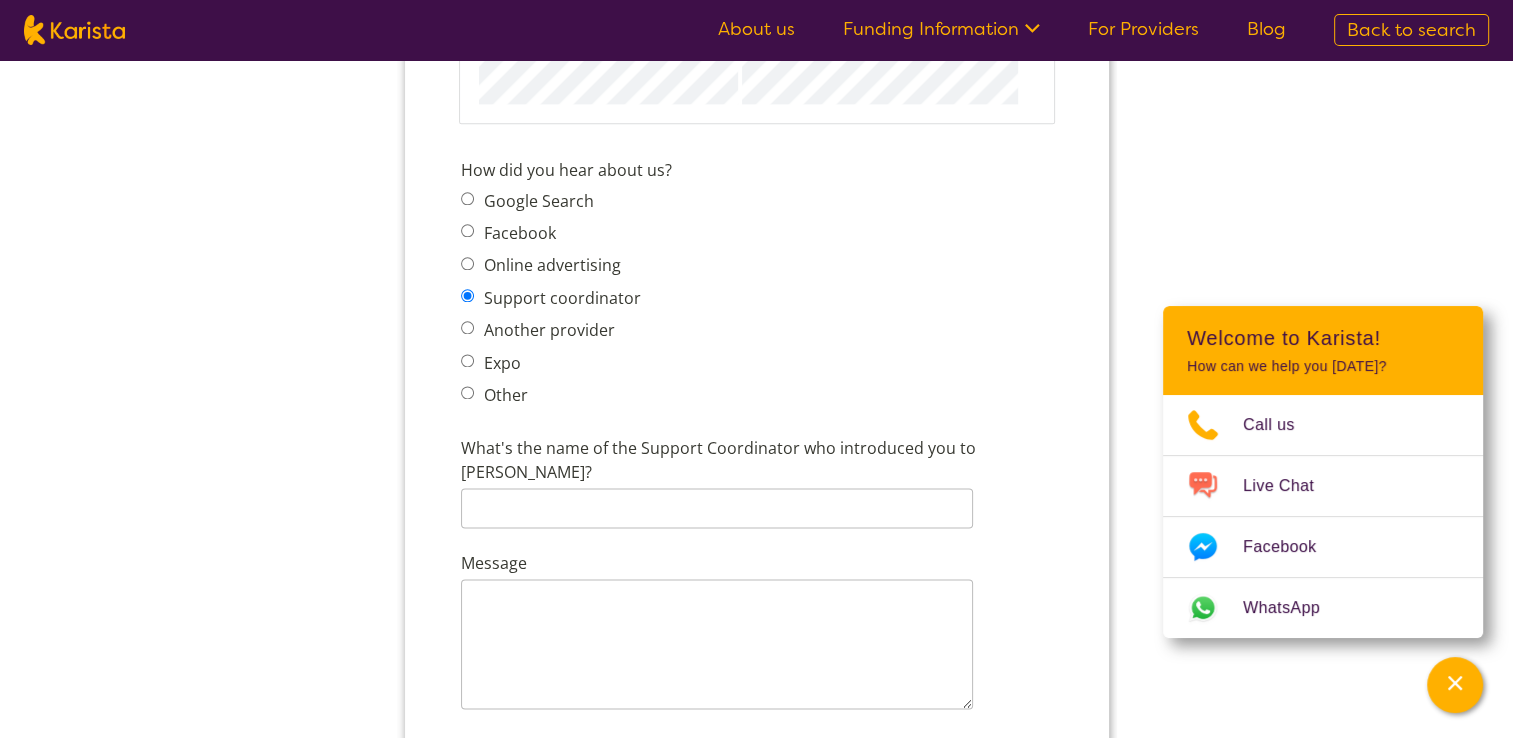 scroll, scrollTop: 2309, scrollLeft: 0, axis: vertical 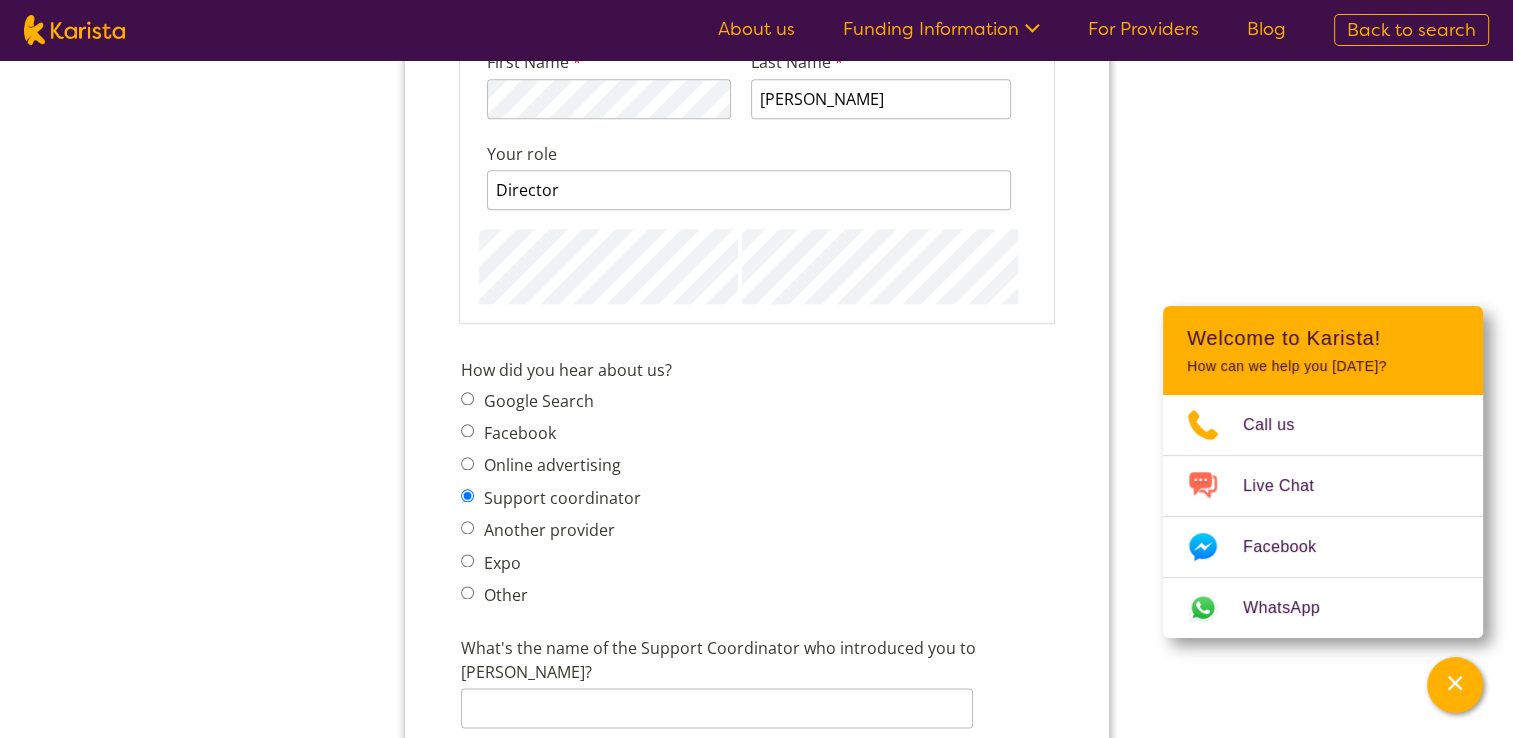 click on "Support coordinator" at bounding box center (466, 495) 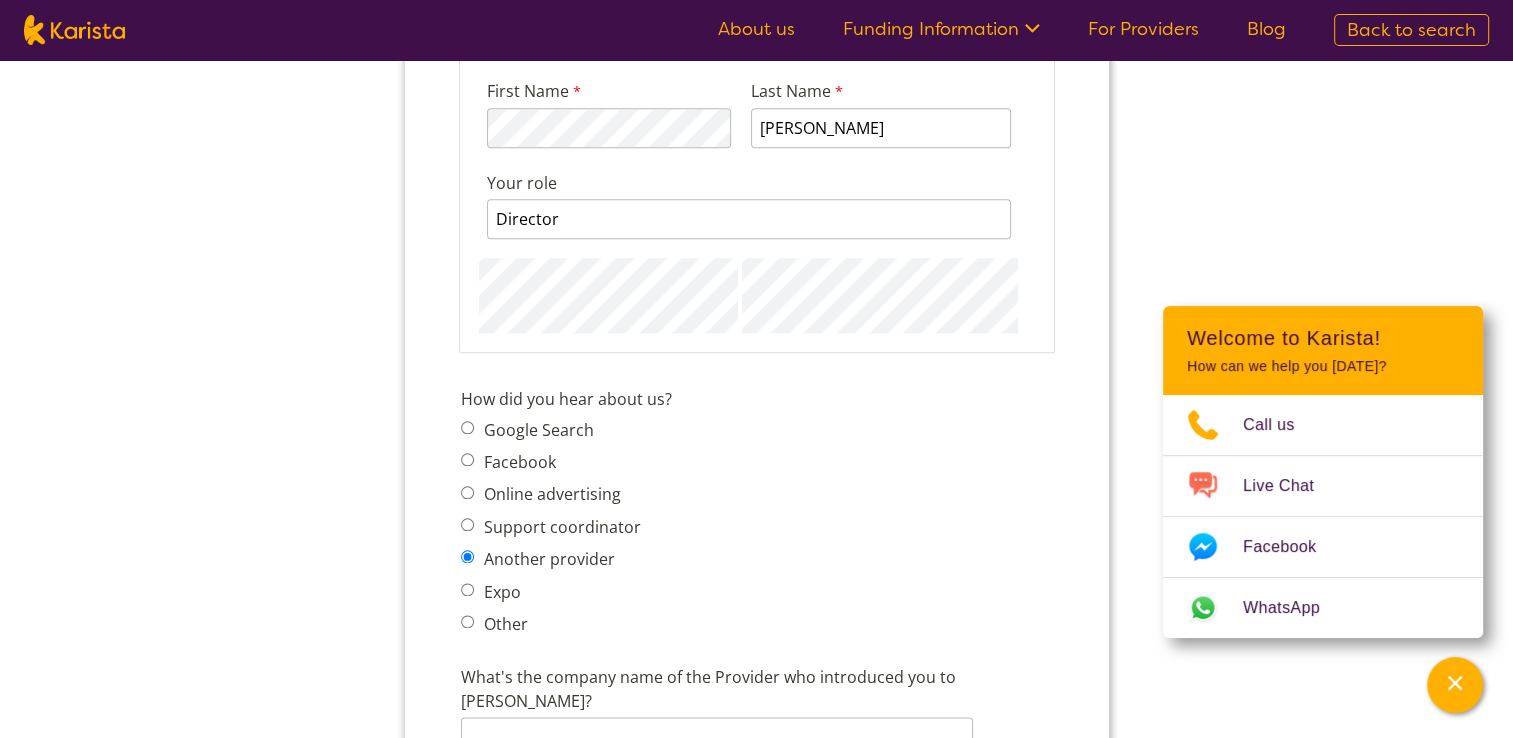 scroll, scrollTop: 2209, scrollLeft: 0, axis: vertical 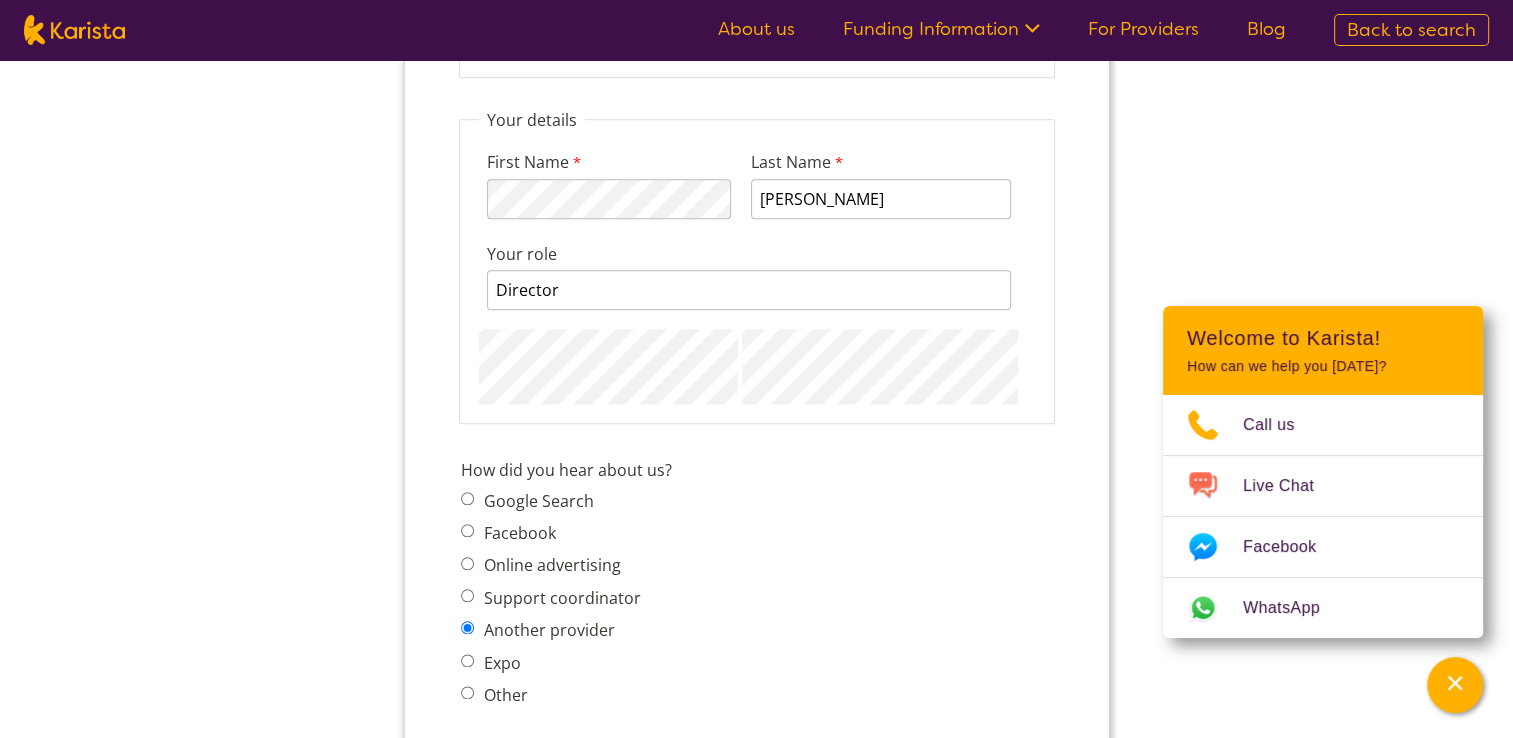 click on "Google Search" at bounding box center (466, 498) 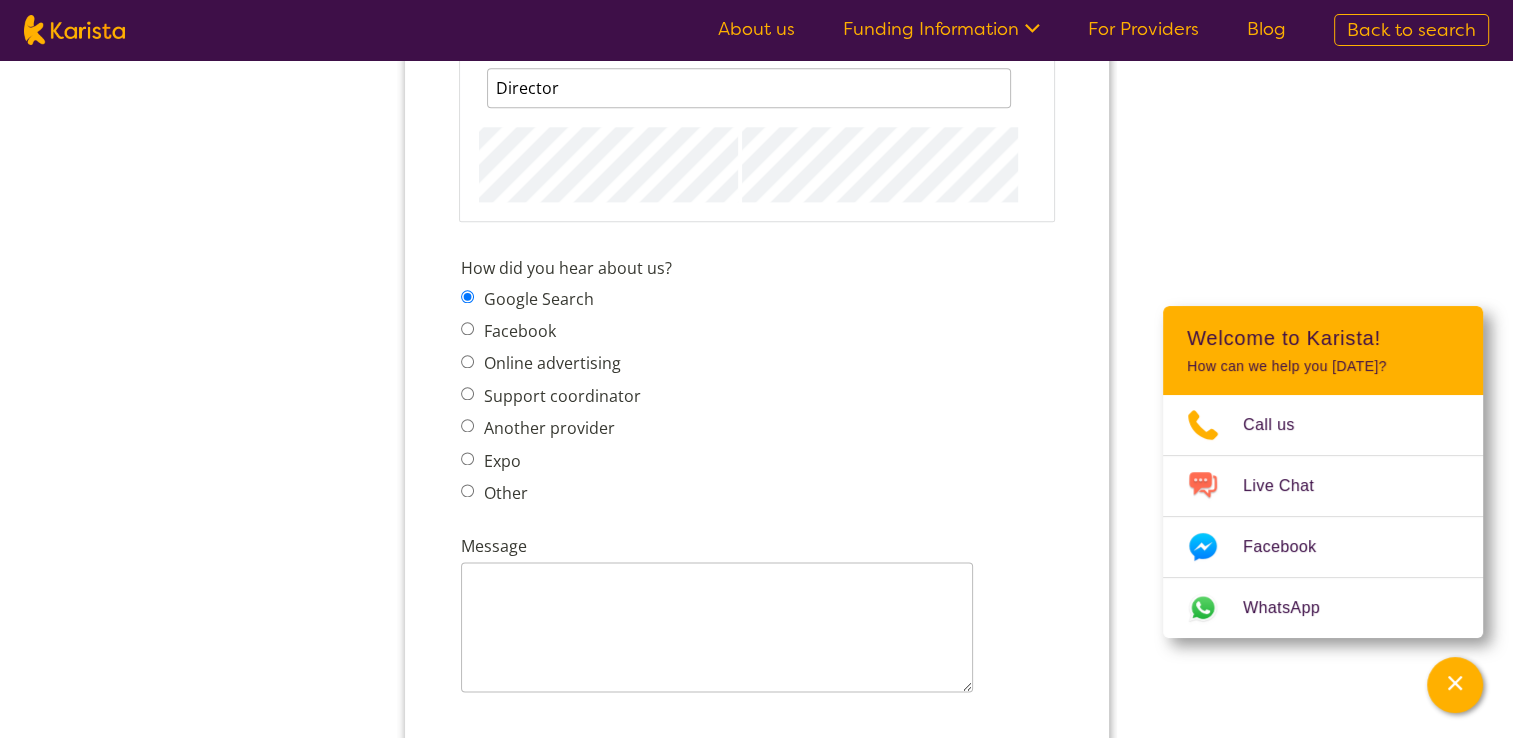 scroll, scrollTop: 2509, scrollLeft: 0, axis: vertical 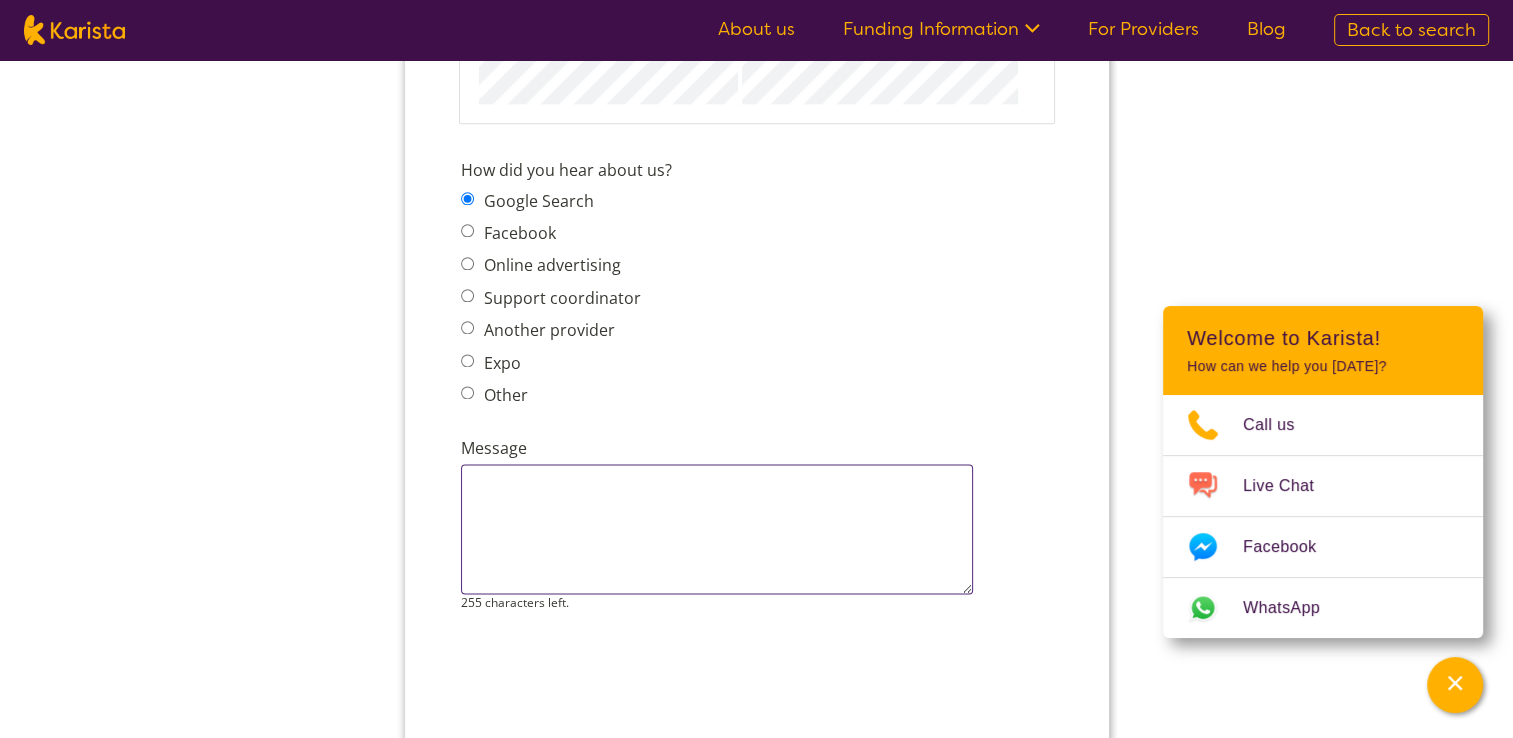 click on "Message" at bounding box center (716, 529) 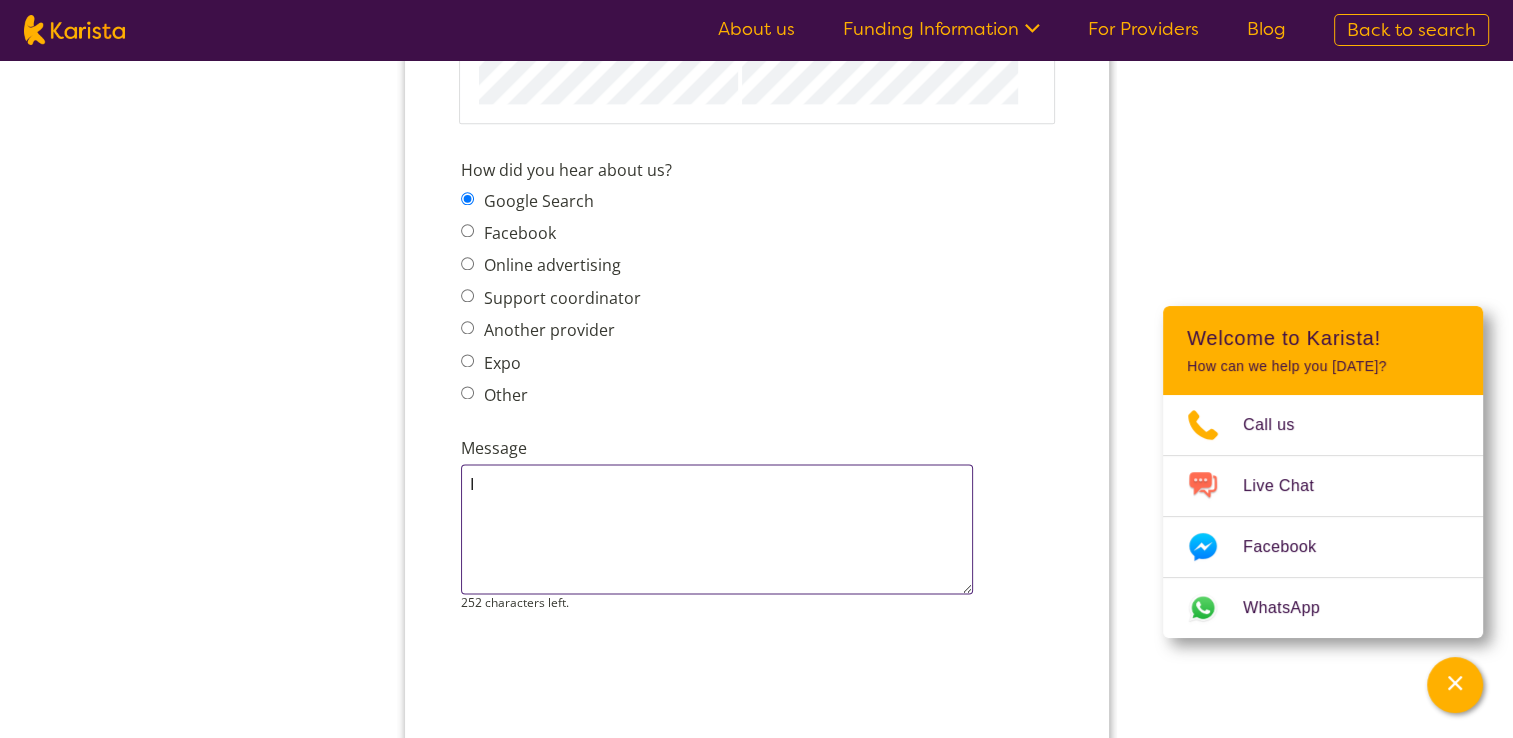 type on "I" 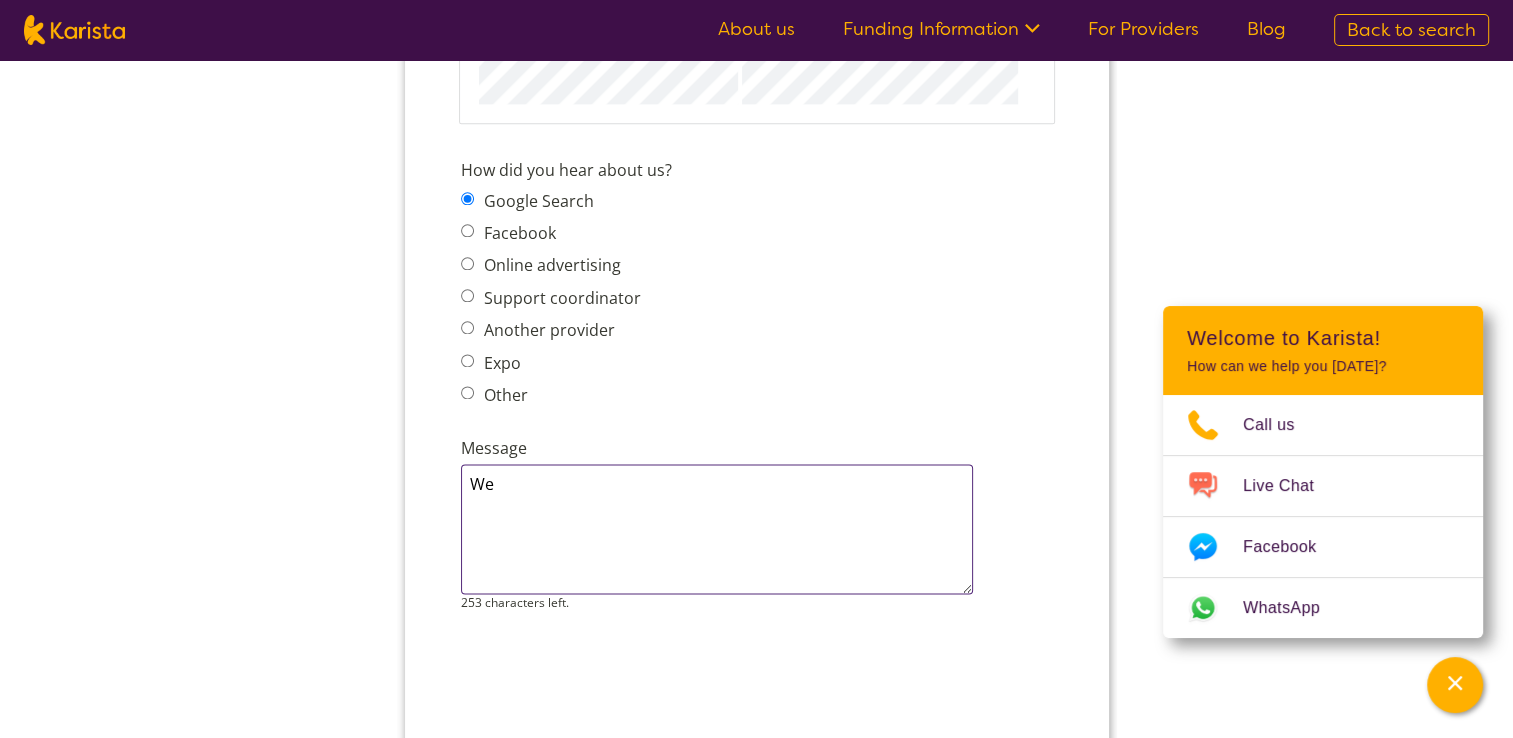 type on "W" 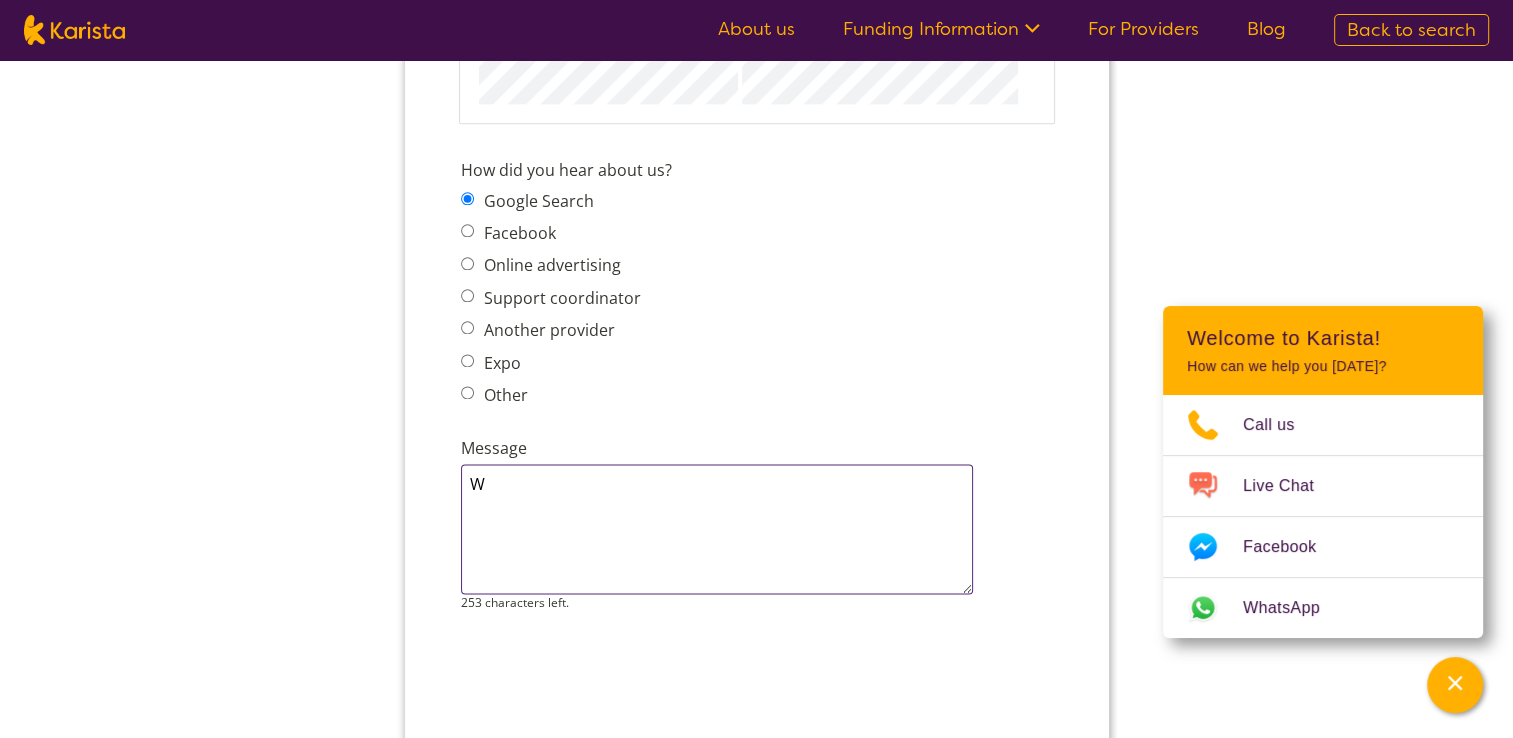 type 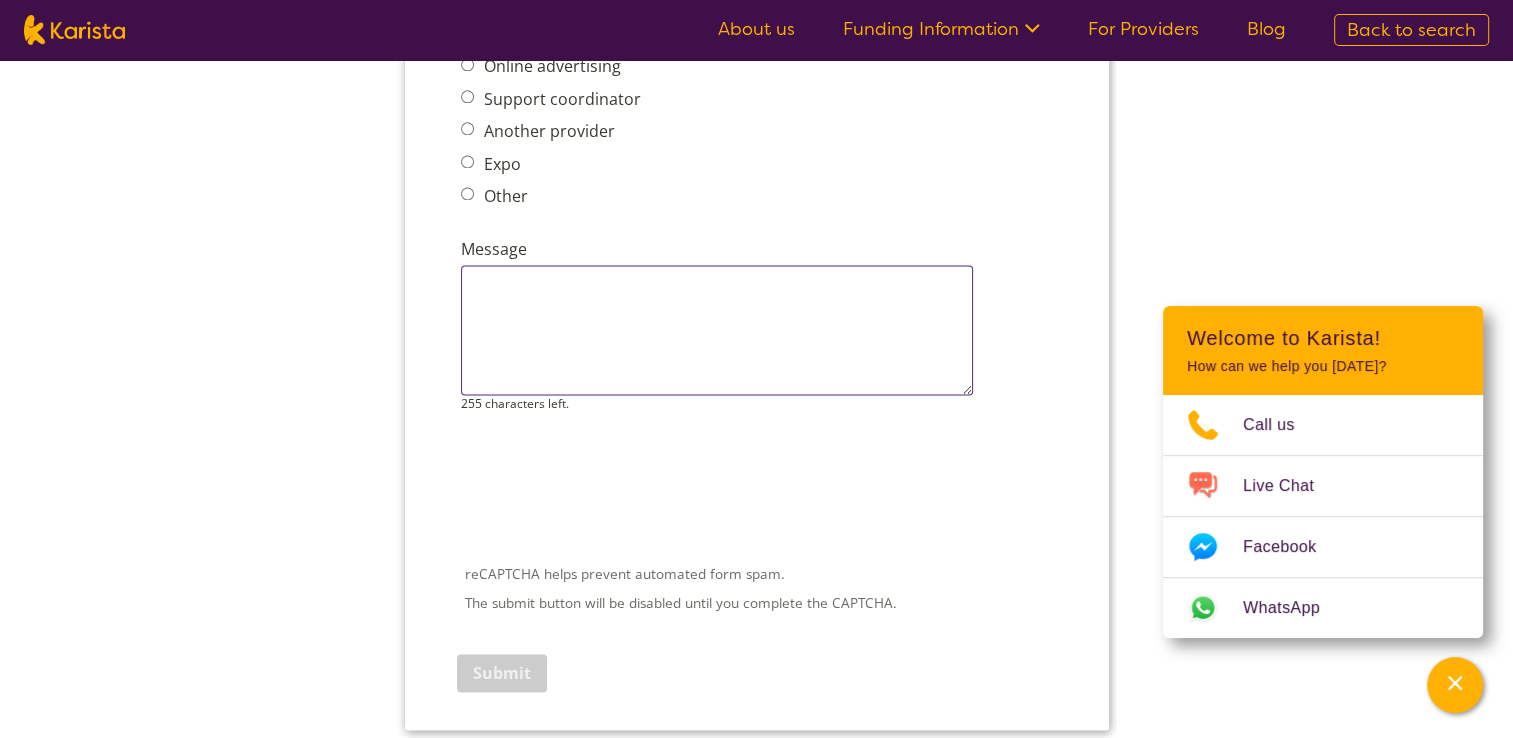 scroll, scrollTop: 2709, scrollLeft: 0, axis: vertical 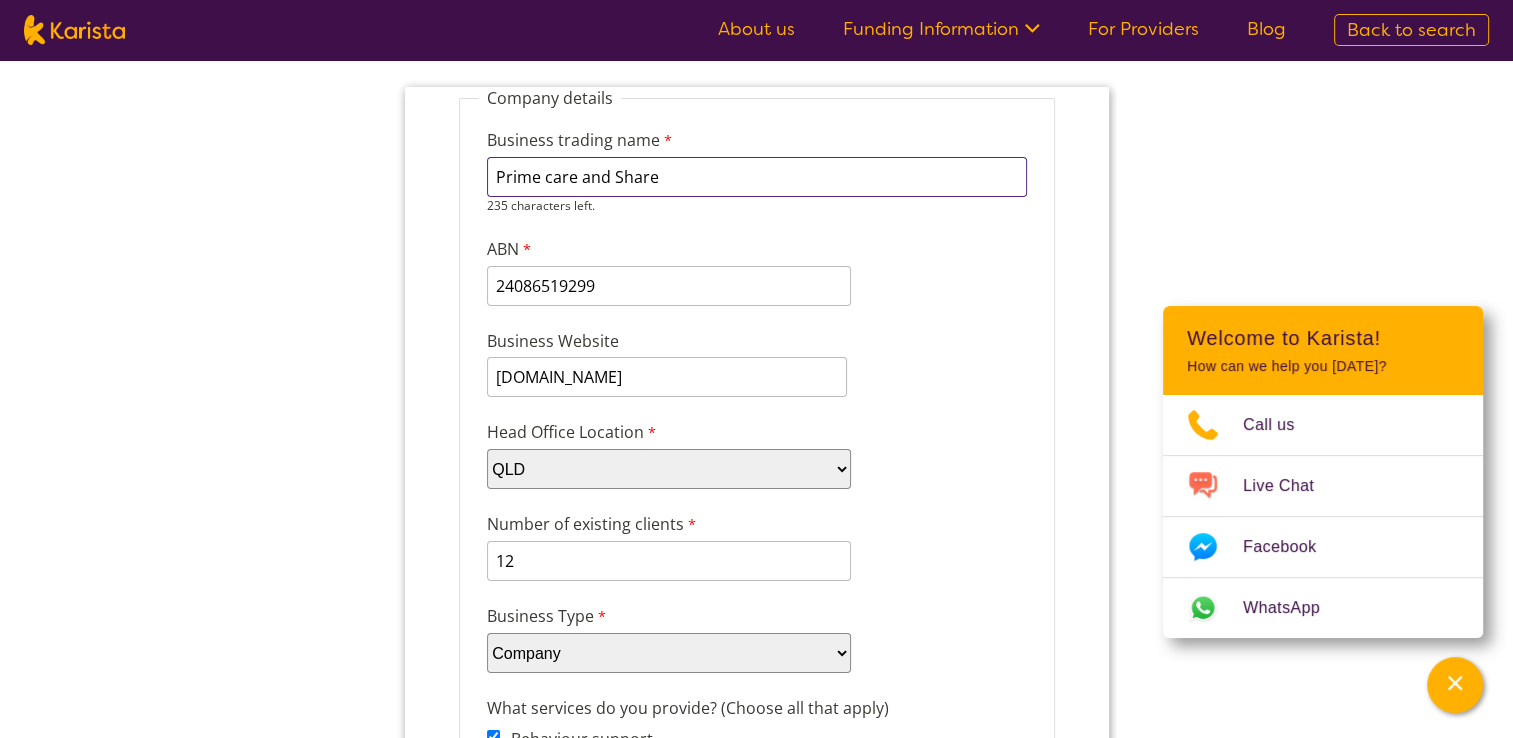 click on "Prime care and Share" at bounding box center (756, 177) 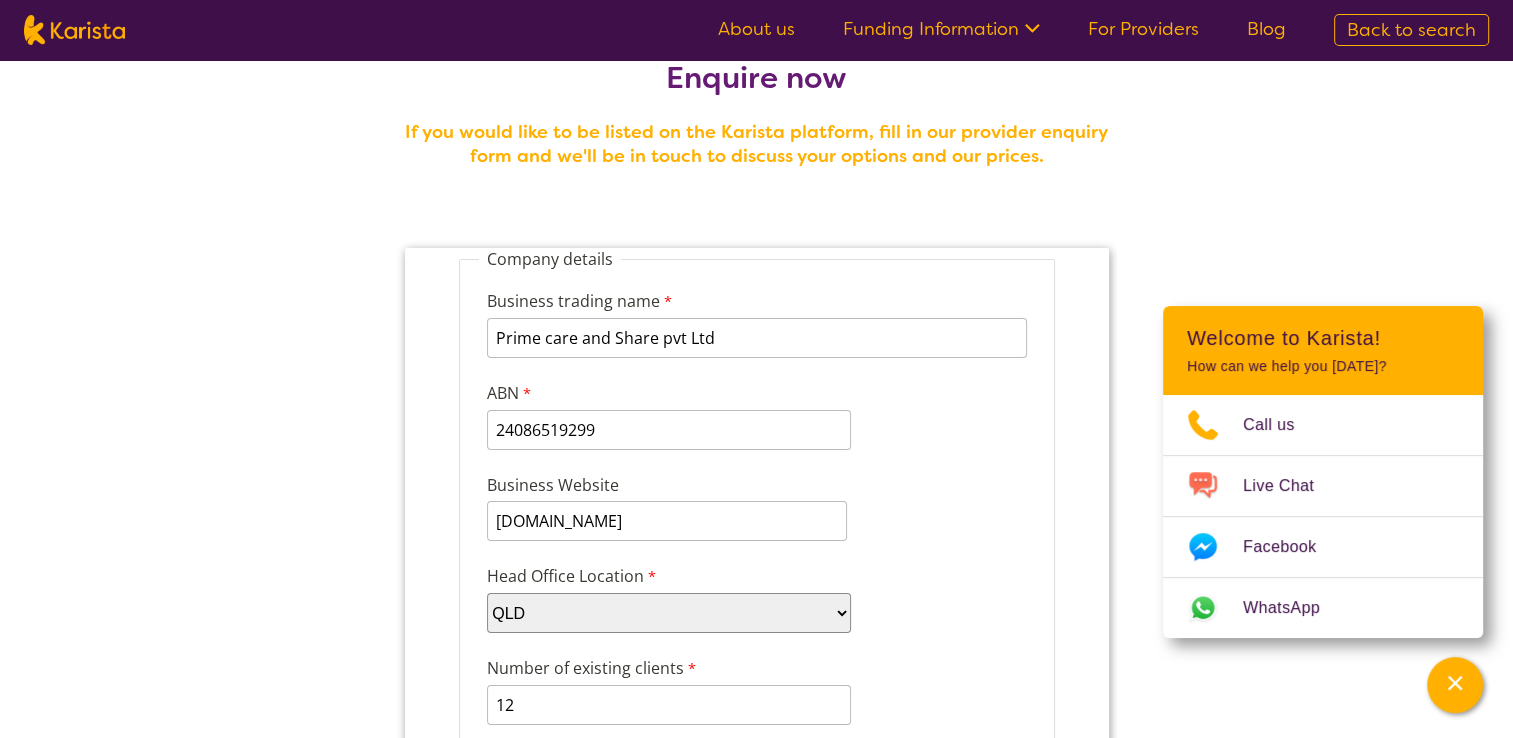 scroll, scrollTop: 0, scrollLeft: 0, axis: both 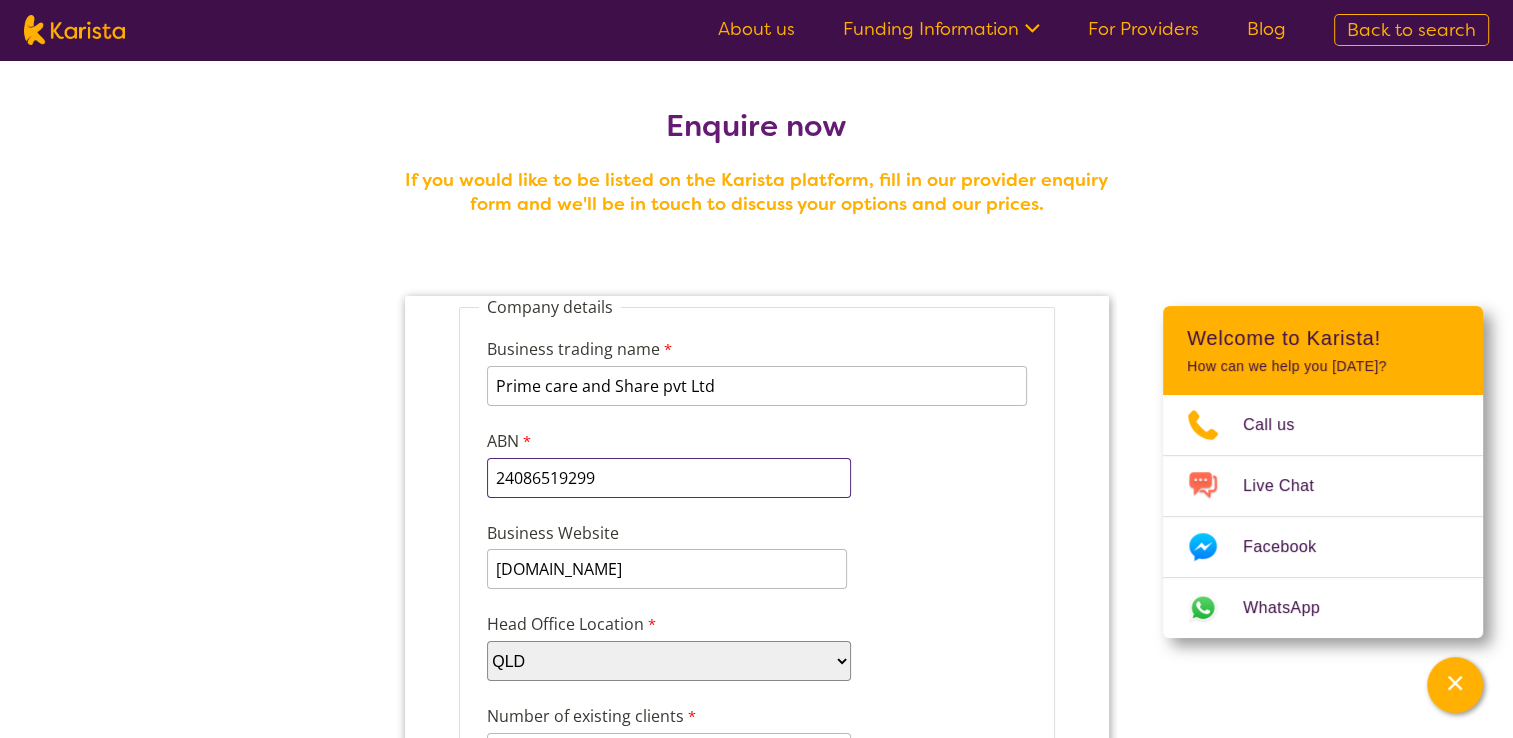 click on "24086519299" at bounding box center [668, 478] 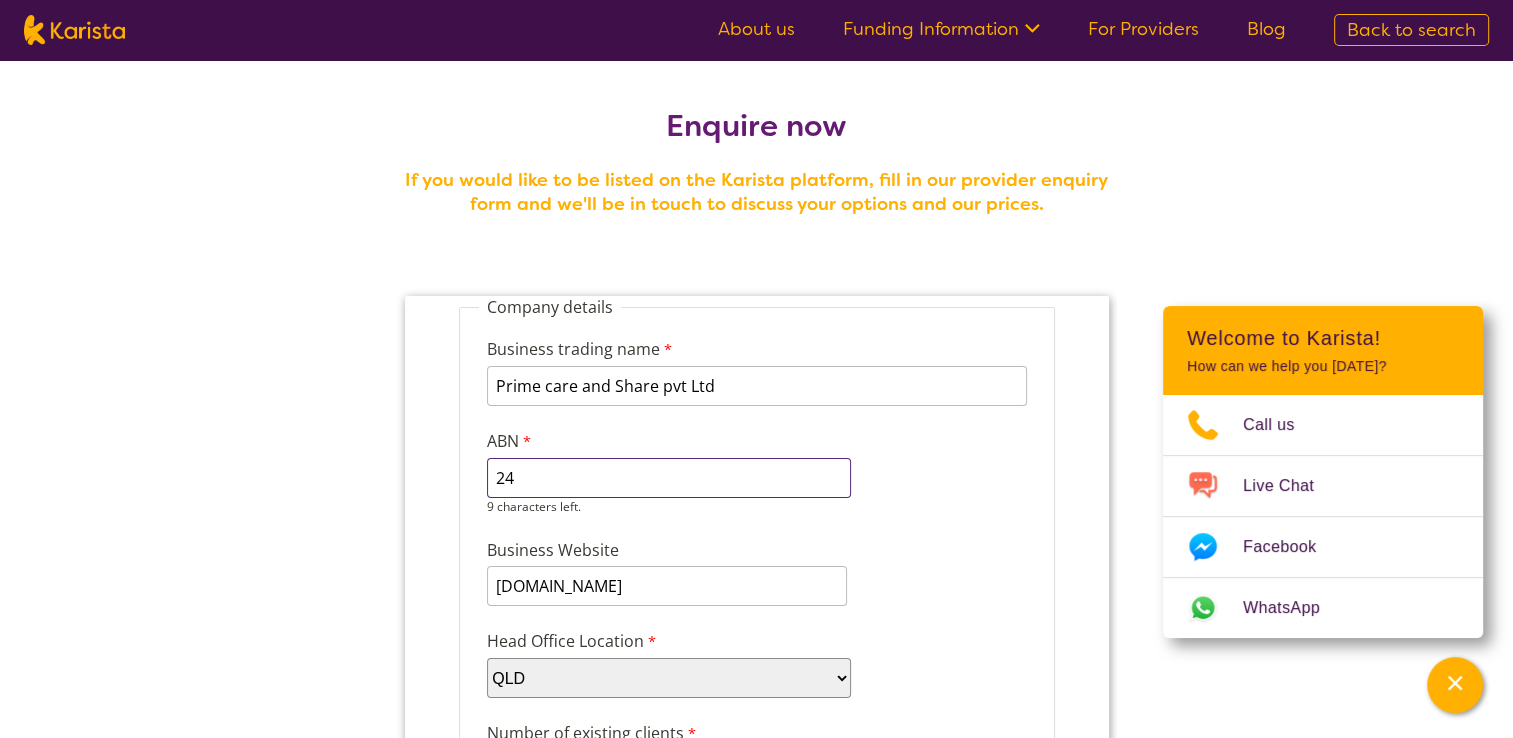 type on "2" 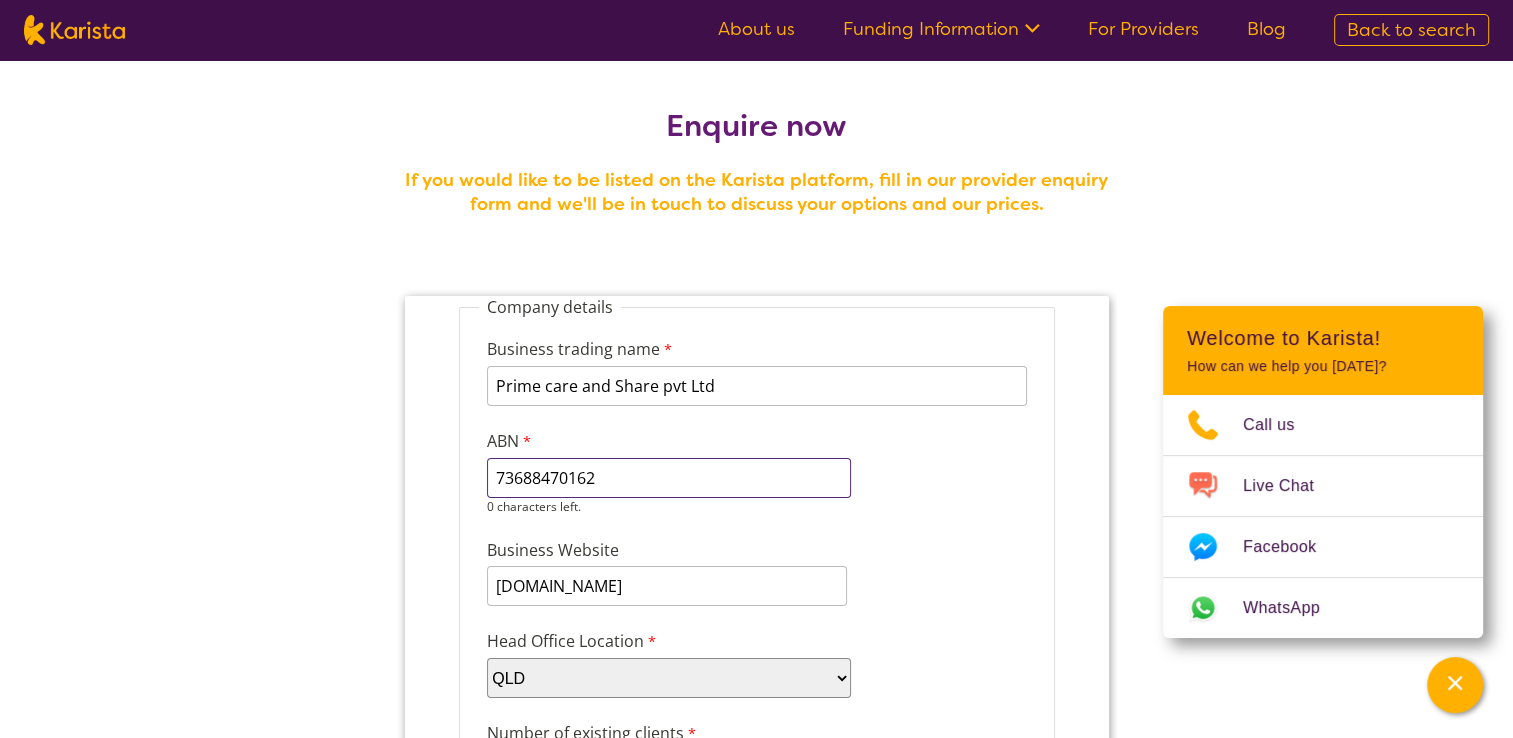 type on "73688470162" 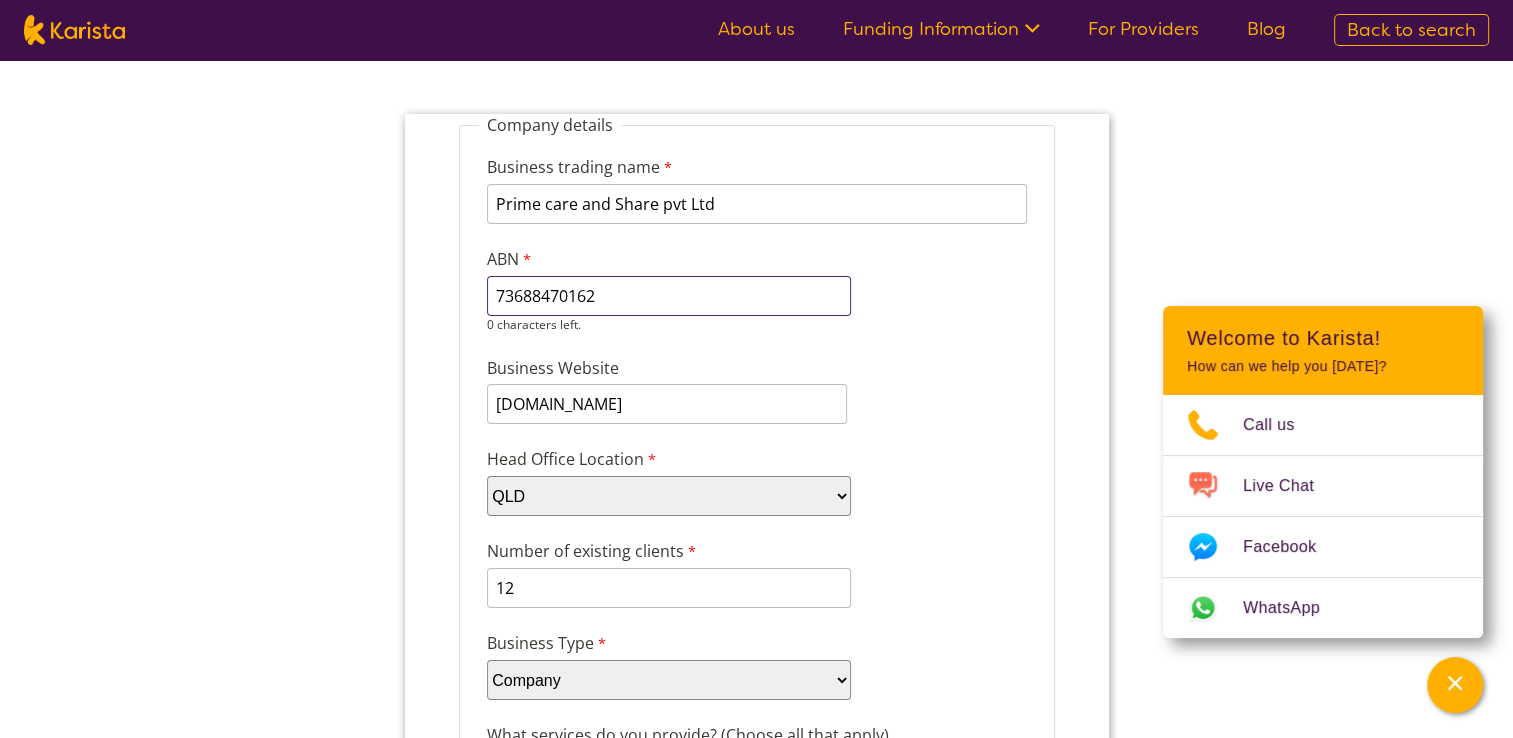 scroll, scrollTop: 200, scrollLeft: 0, axis: vertical 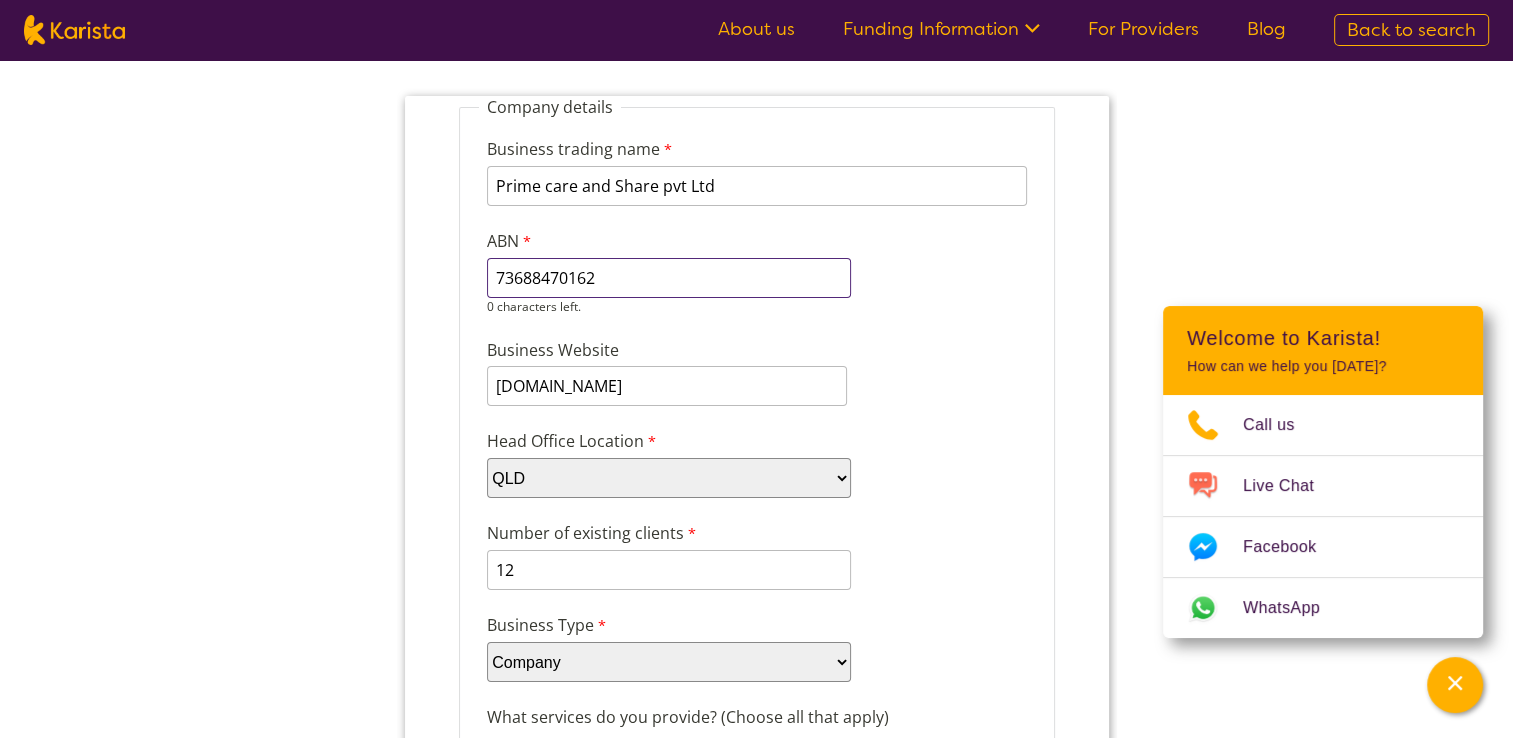 drag, startPoint x: 647, startPoint y: 285, endPoint x: 421, endPoint y: 278, distance: 226.10838 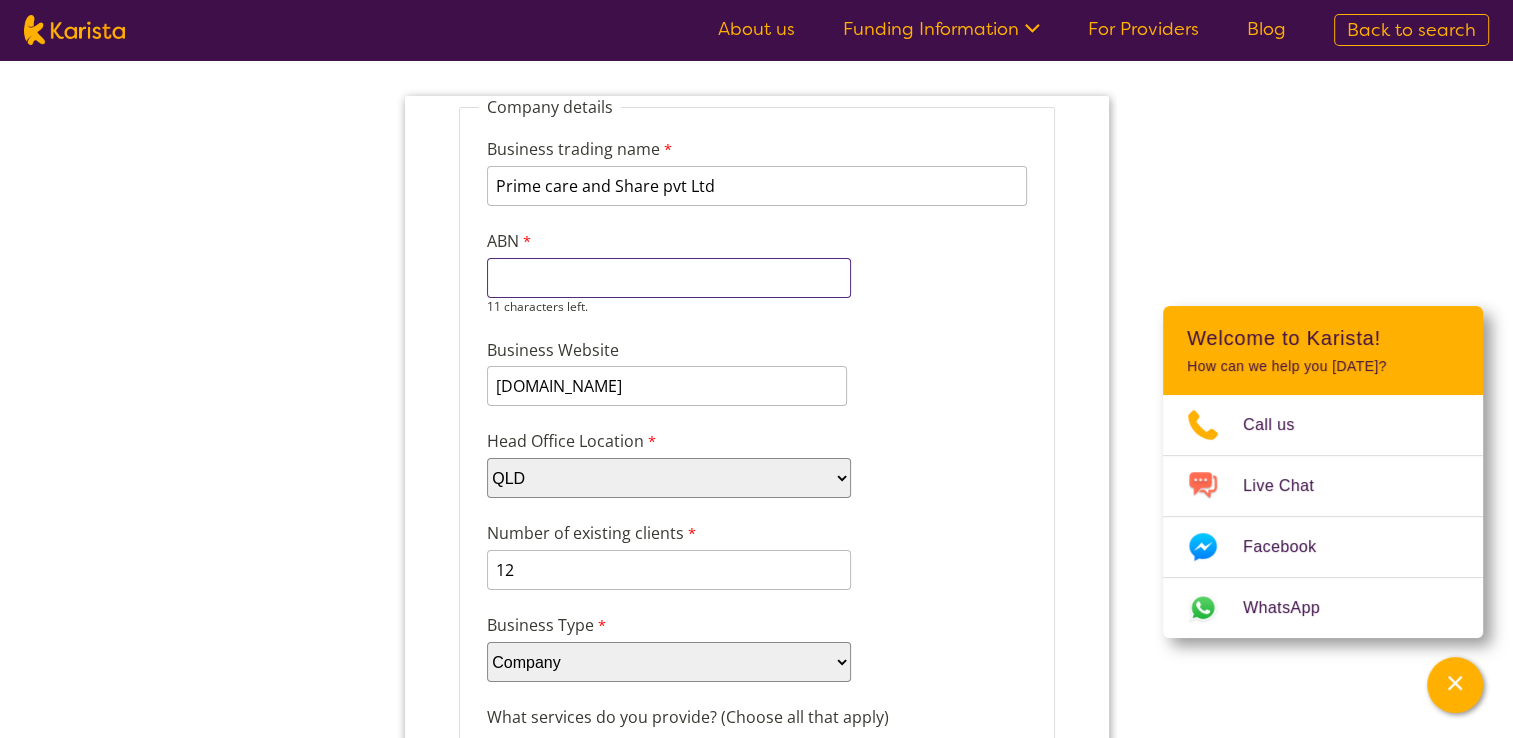 click on "ABN" at bounding box center [668, 278] 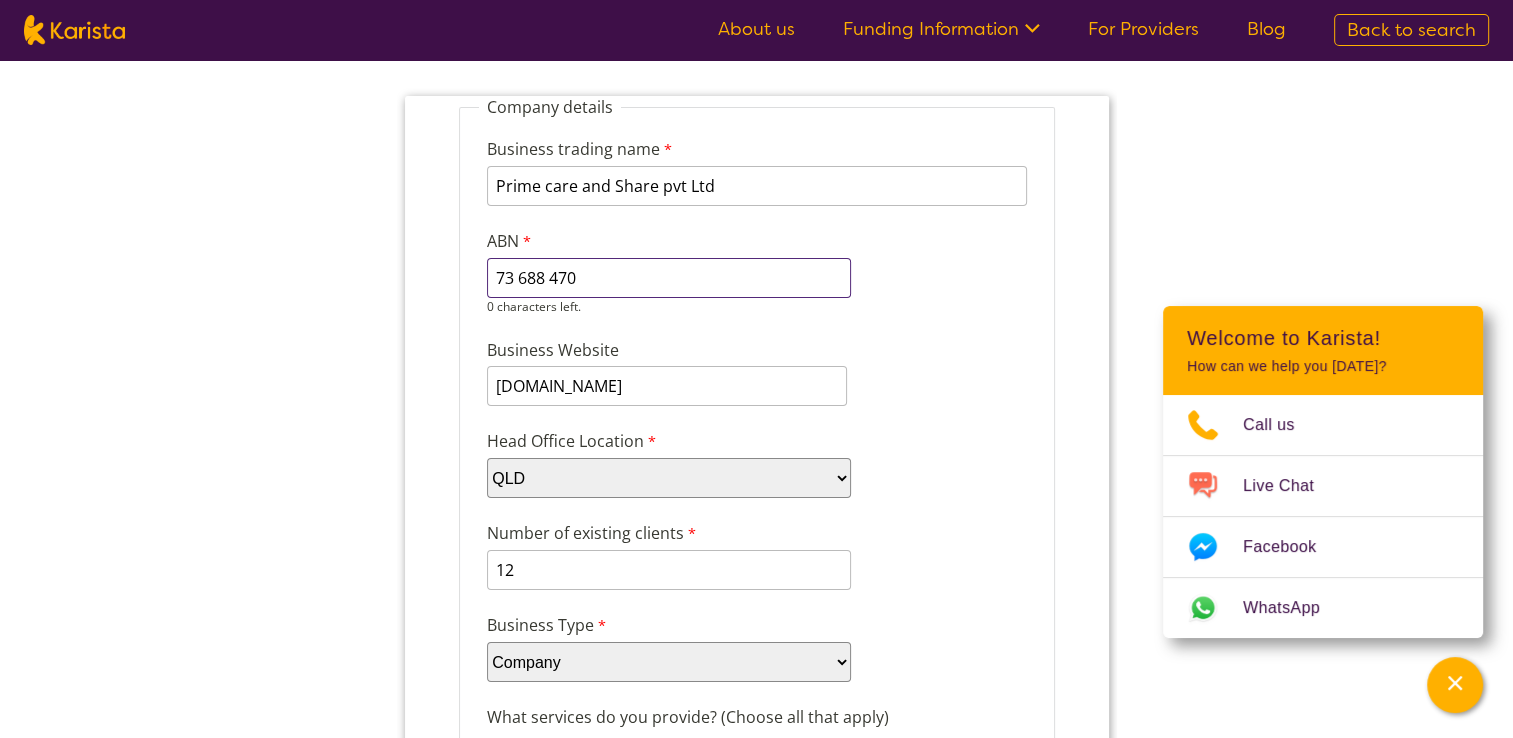 click on "73 688 470" at bounding box center (668, 278) 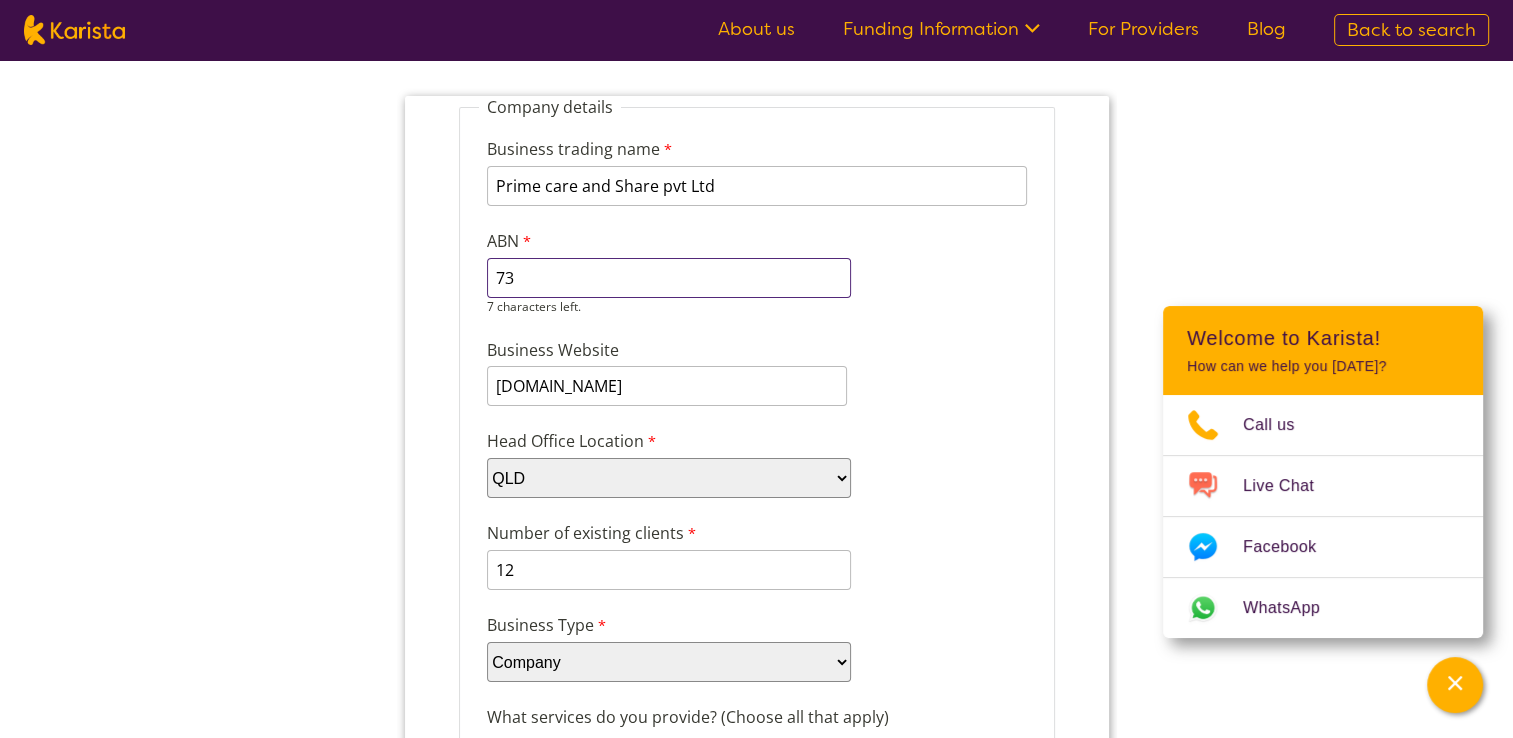 type on "7" 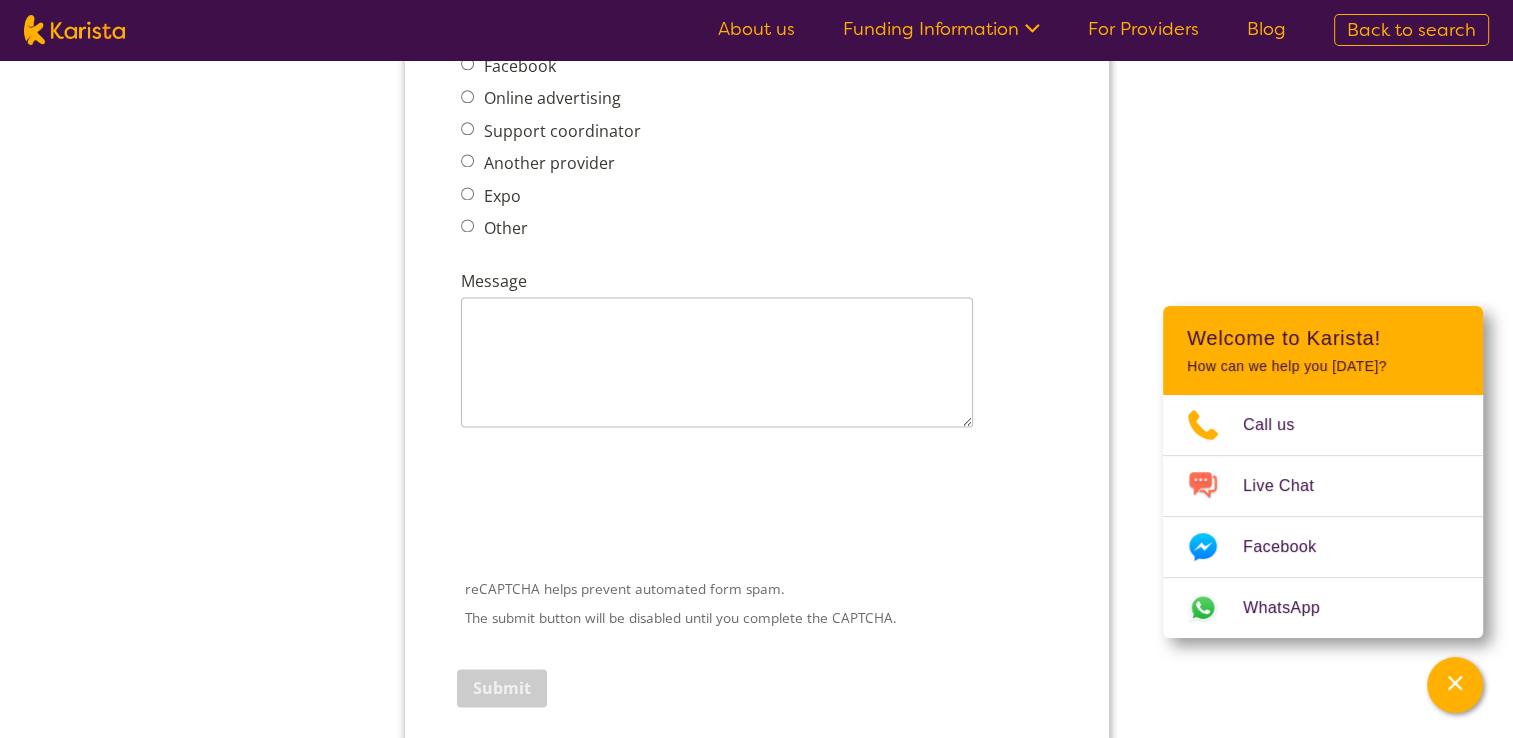 scroll, scrollTop: 2700, scrollLeft: 0, axis: vertical 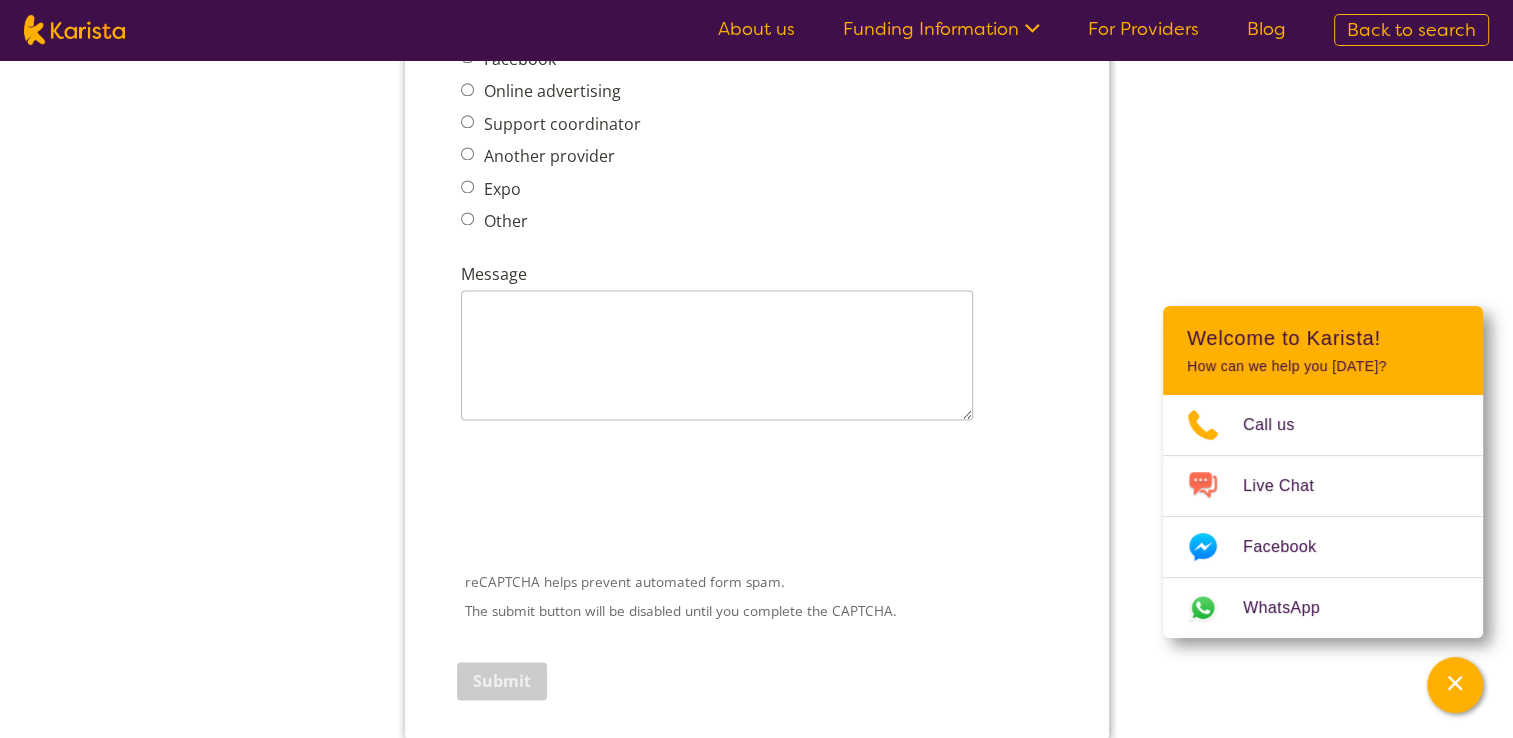 type on "73688470162" 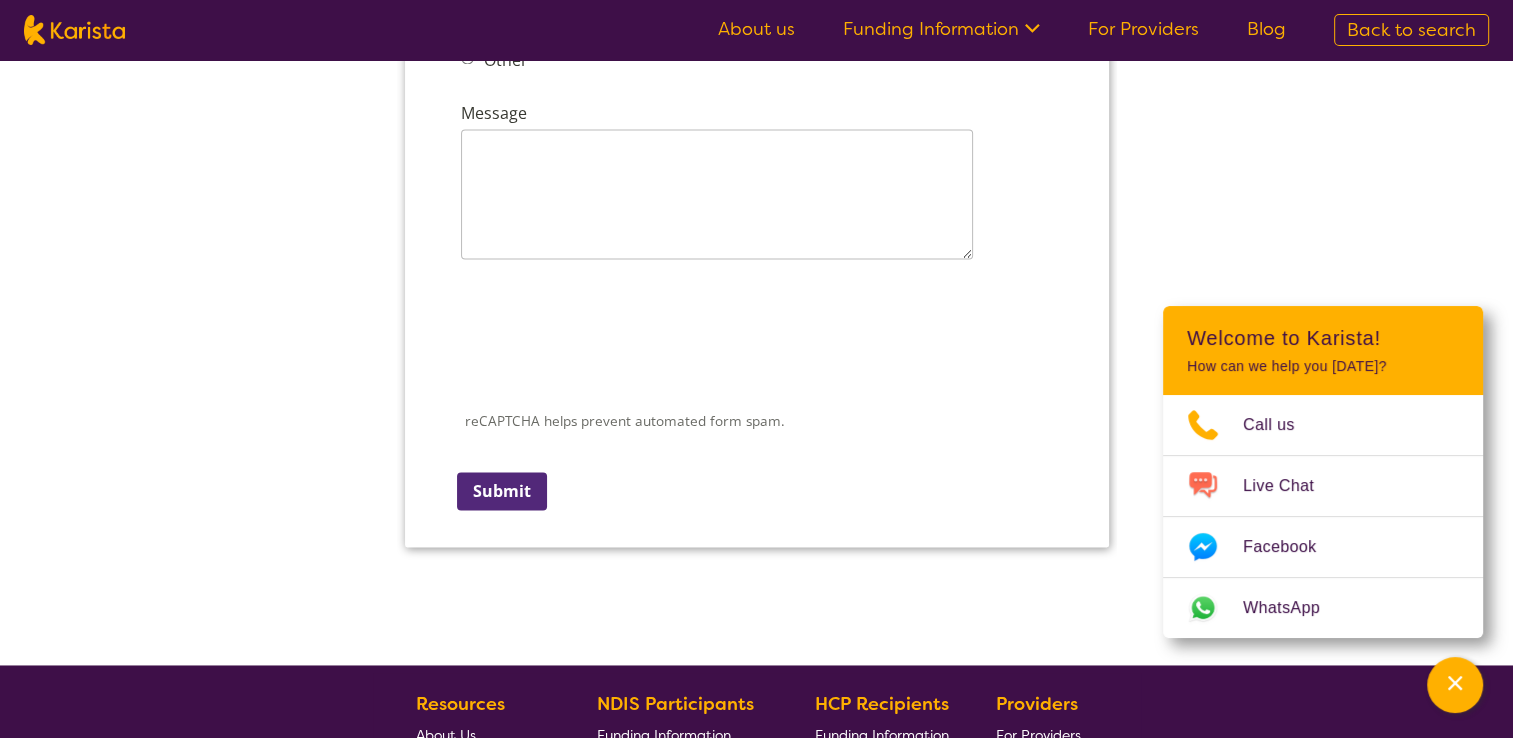 scroll, scrollTop: 3000, scrollLeft: 0, axis: vertical 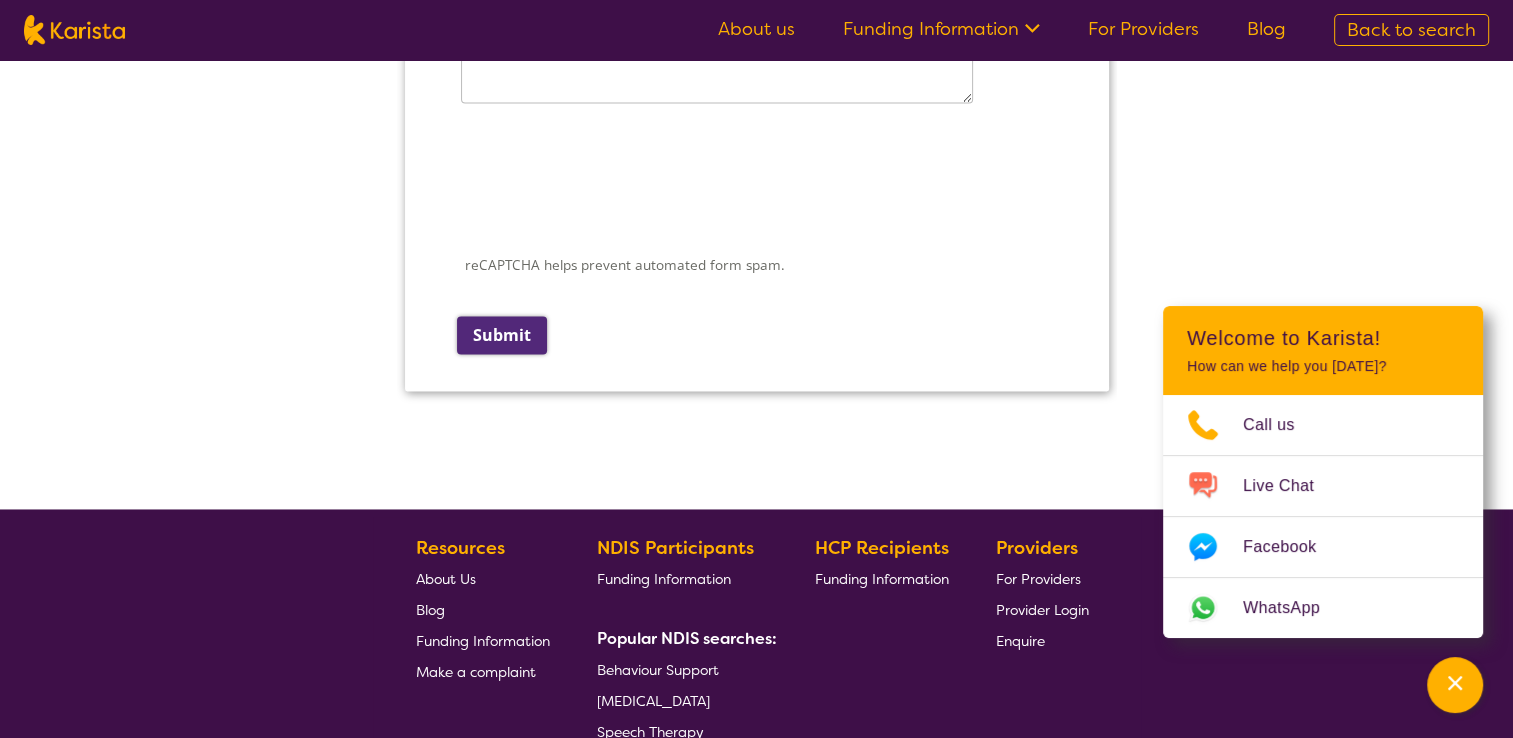click on "Submit" at bounding box center (501, 335) 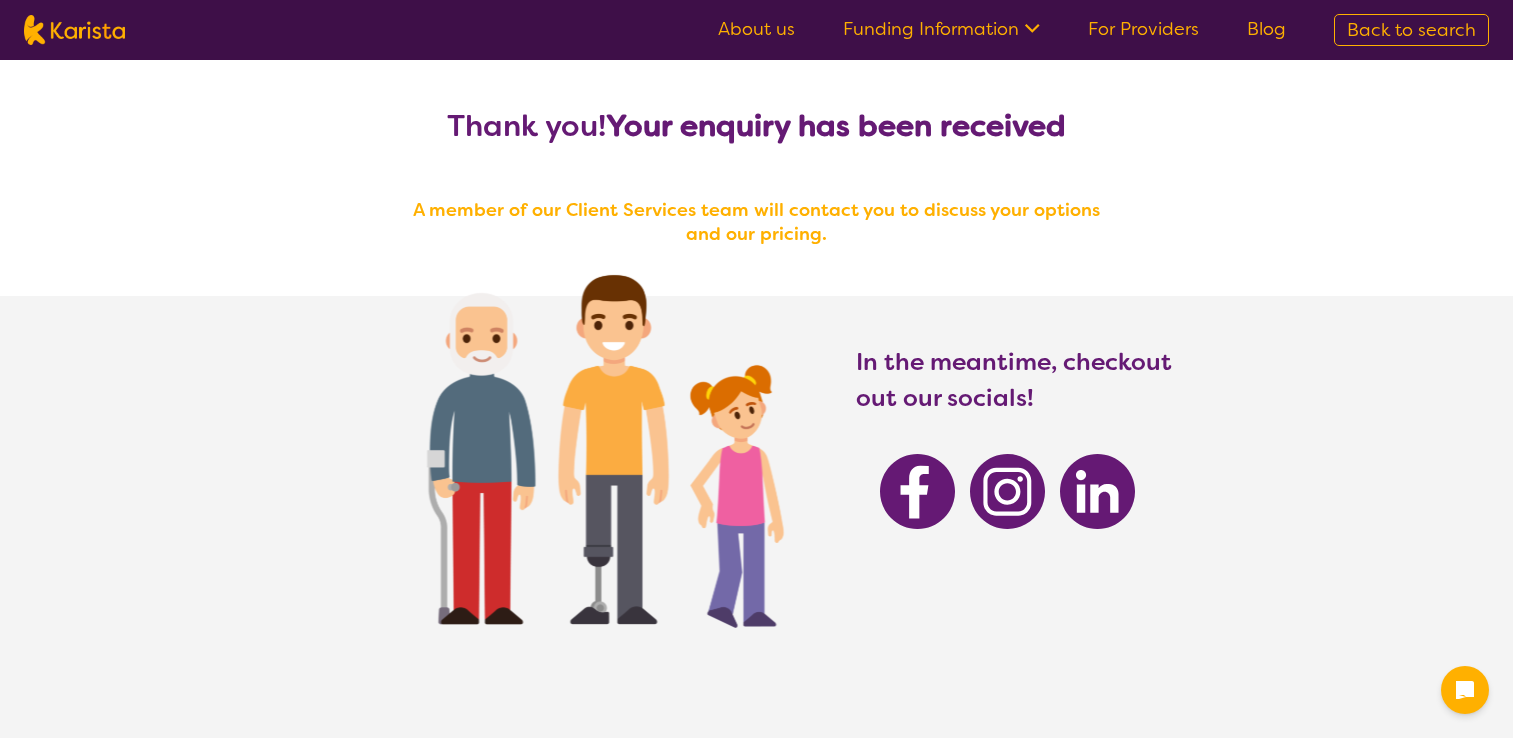 scroll, scrollTop: 0, scrollLeft: 0, axis: both 